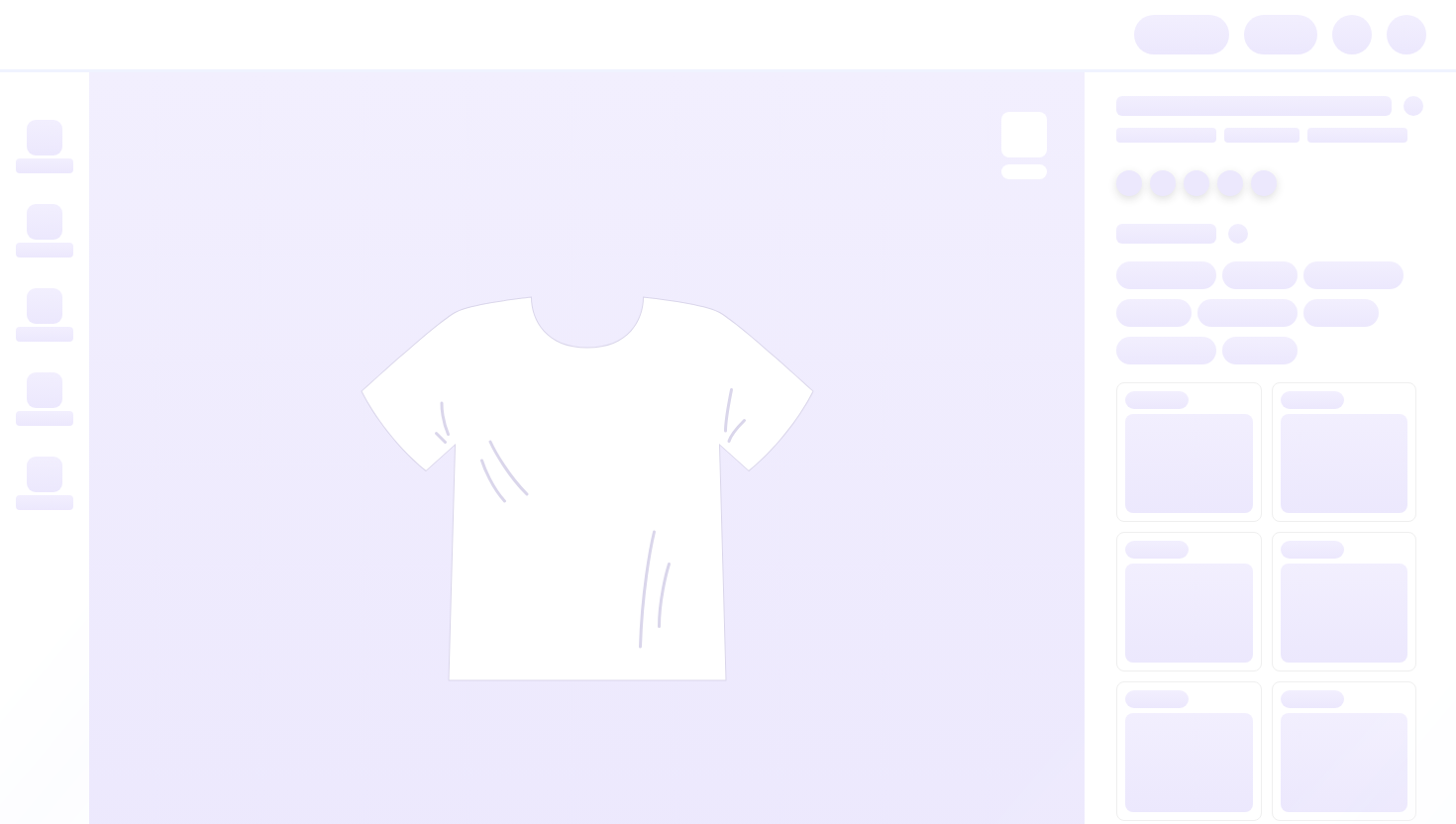 scroll, scrollTop: 0, scrollLeft: 0, axis: both 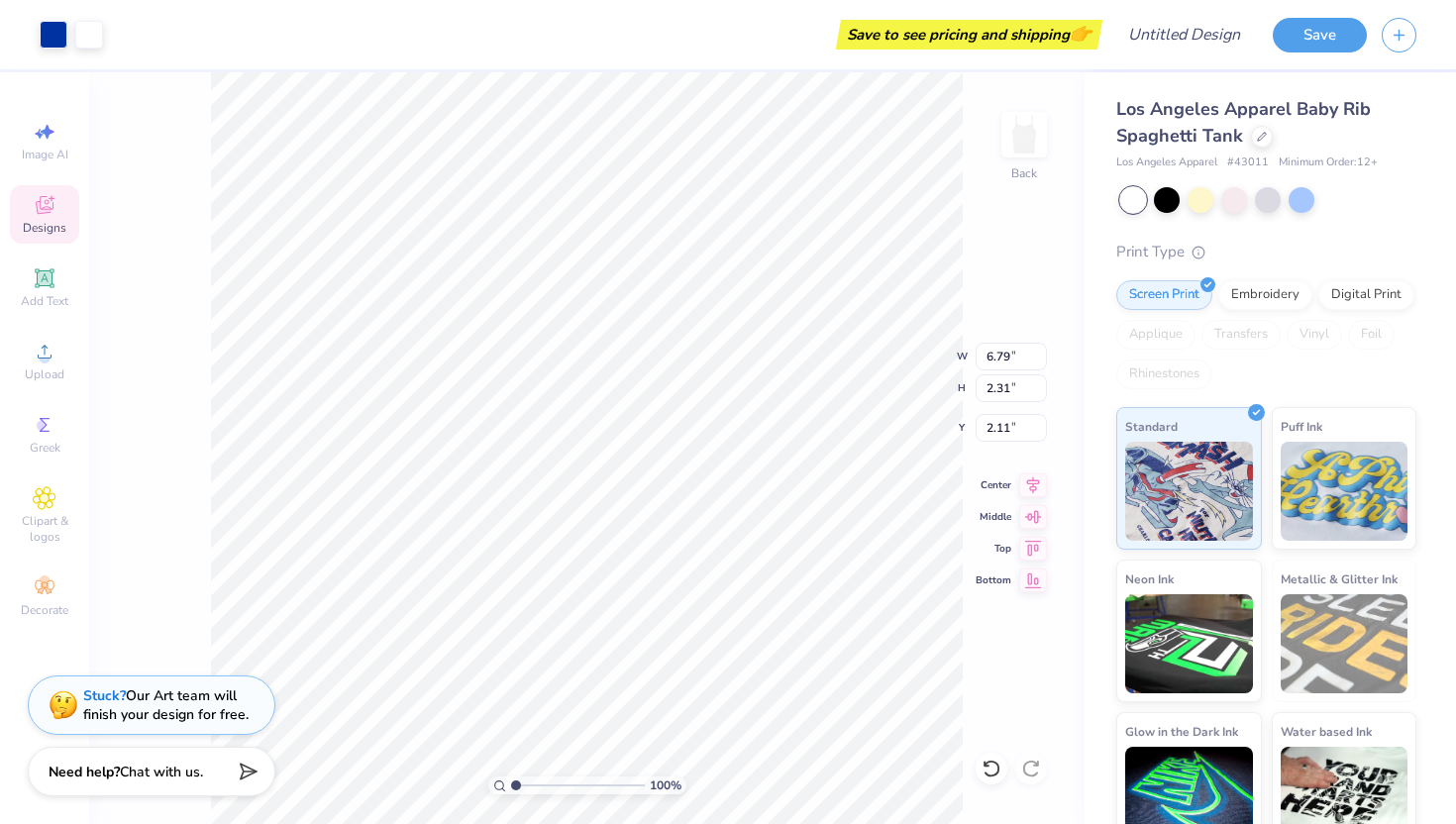 type on "2.11" 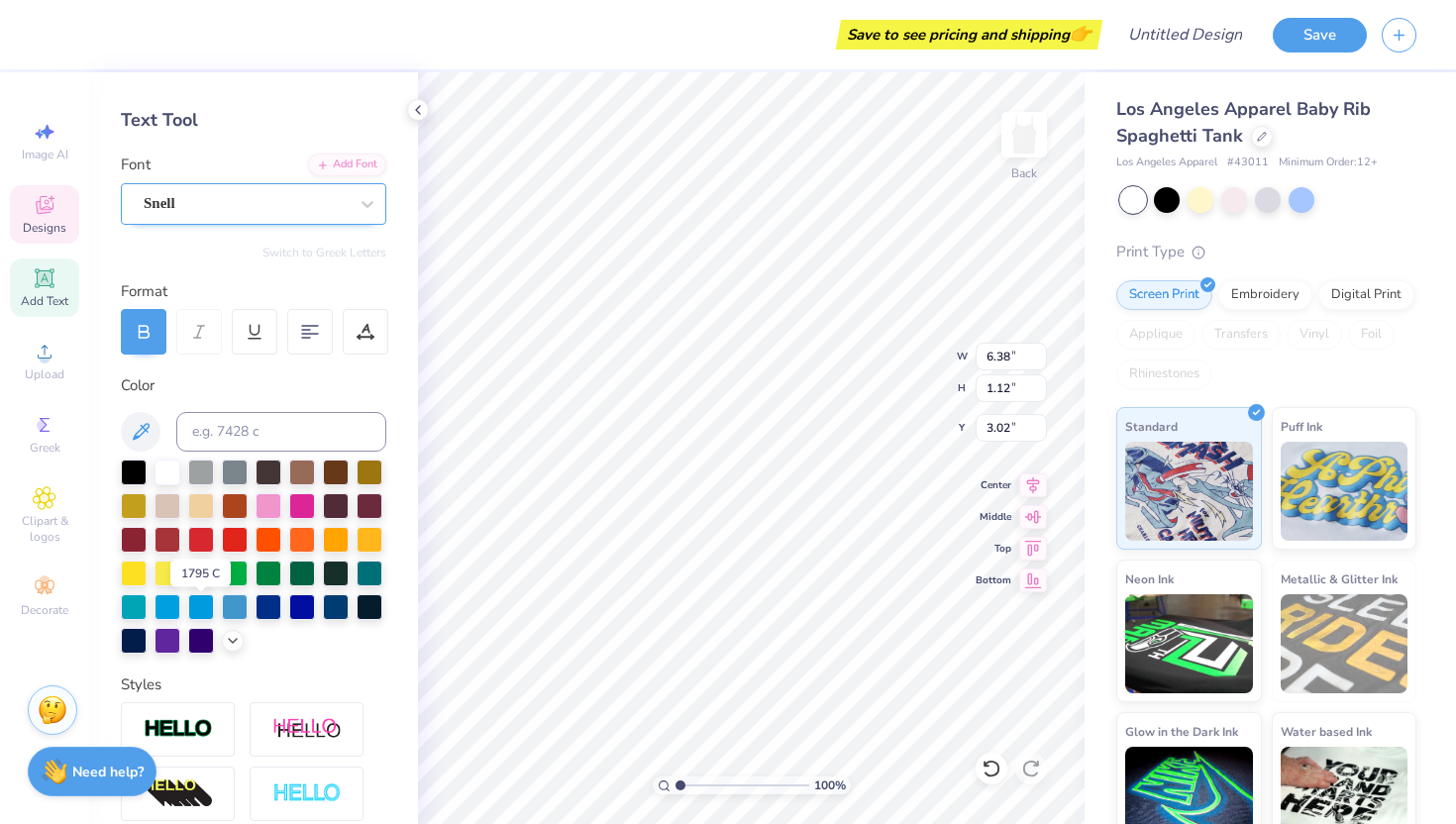 scroll, scrollTop: 0, scrollLeft: 0, axis: both 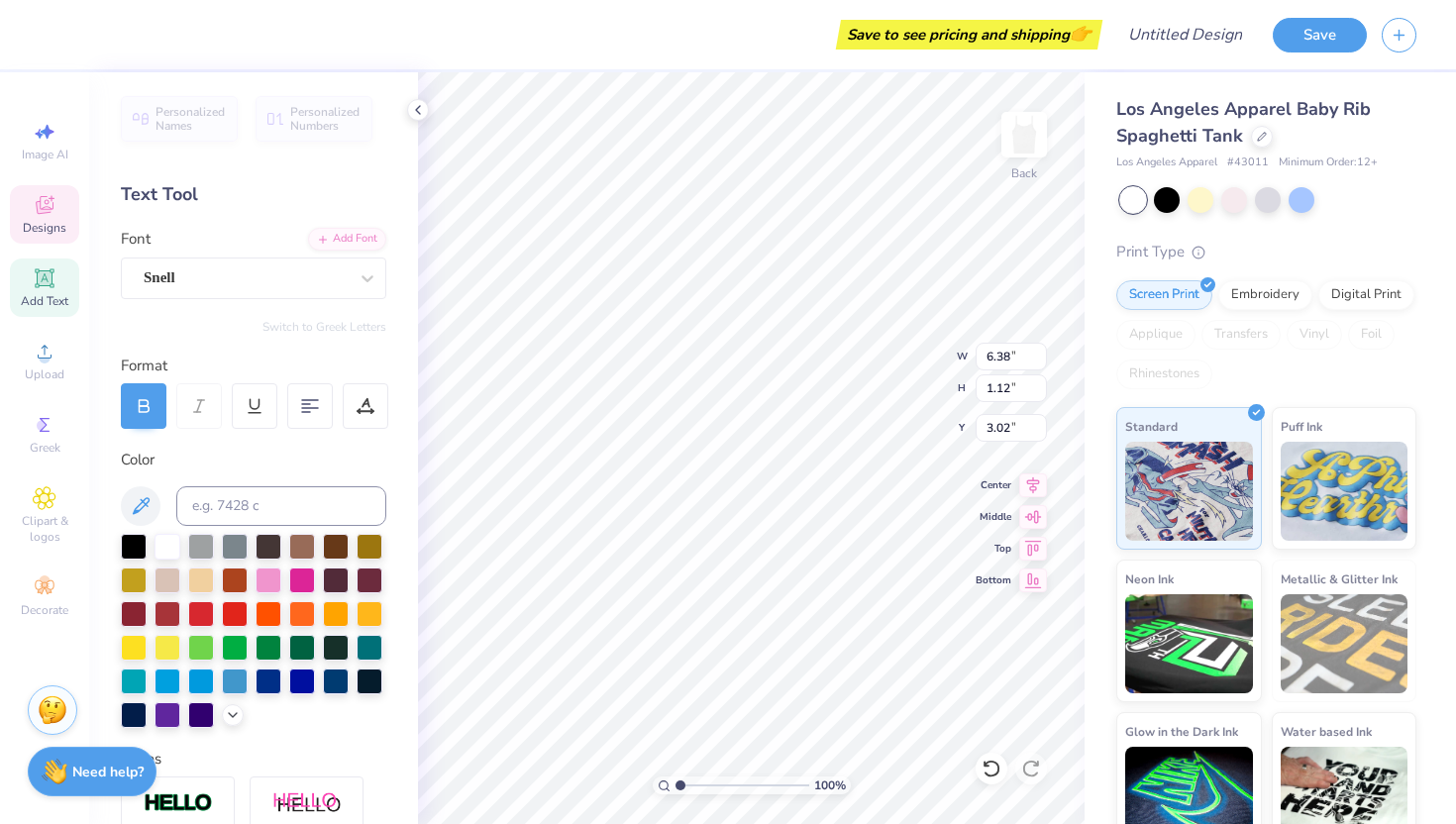 type on "K" 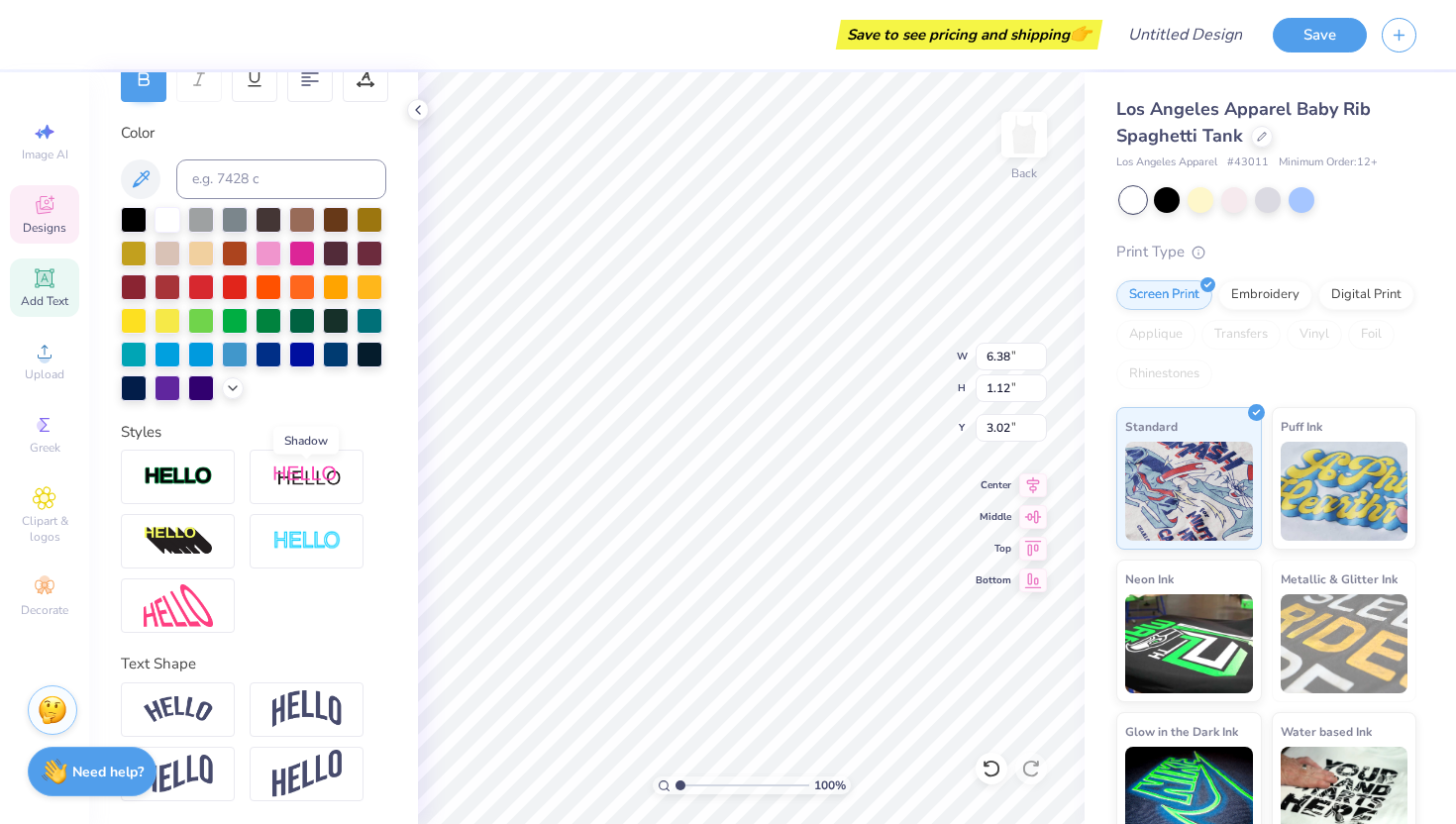scroll, scrollTop: 0, scrollLeft: 0, axis: both 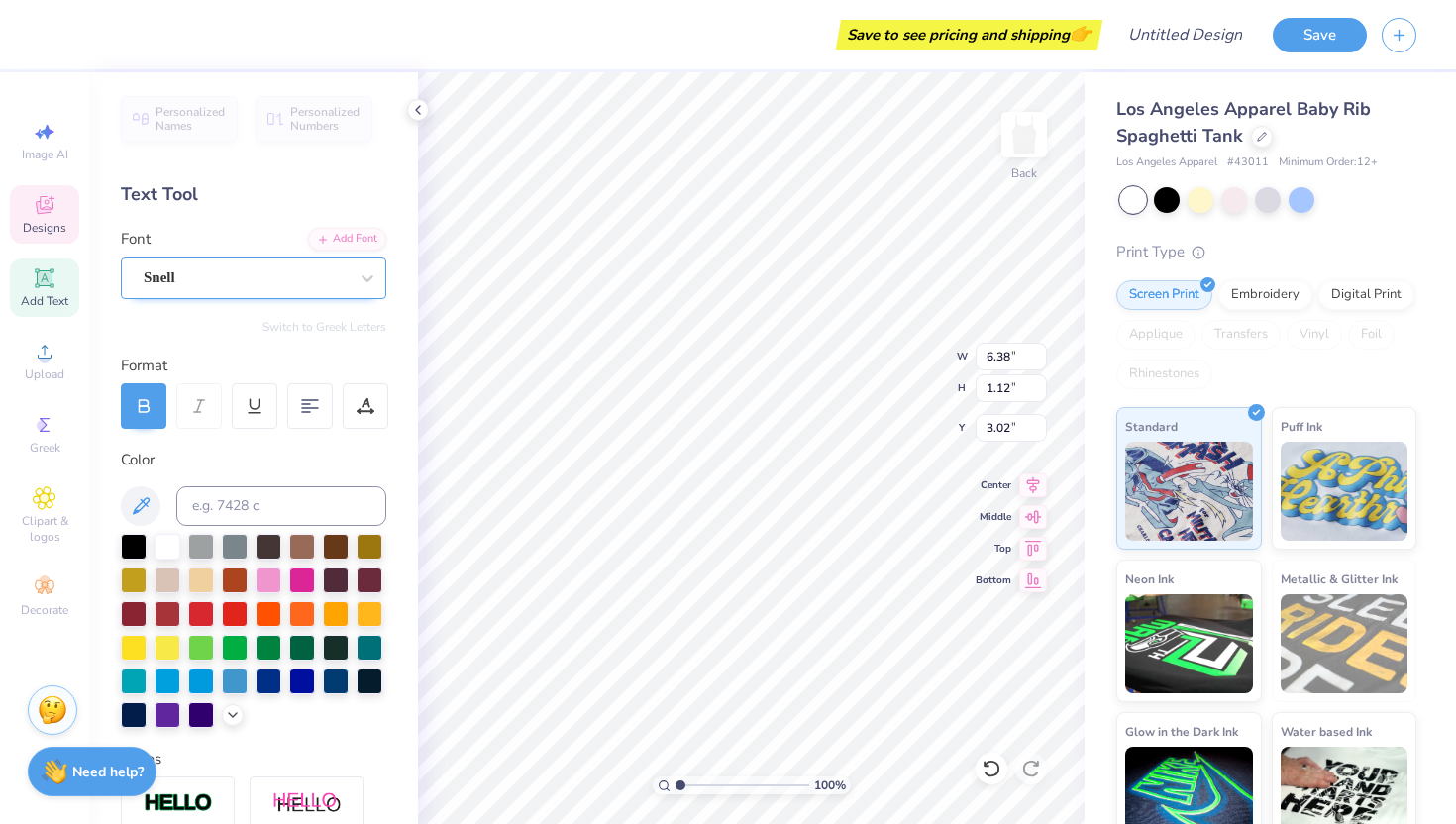 type on "Alpha Delta Pi" 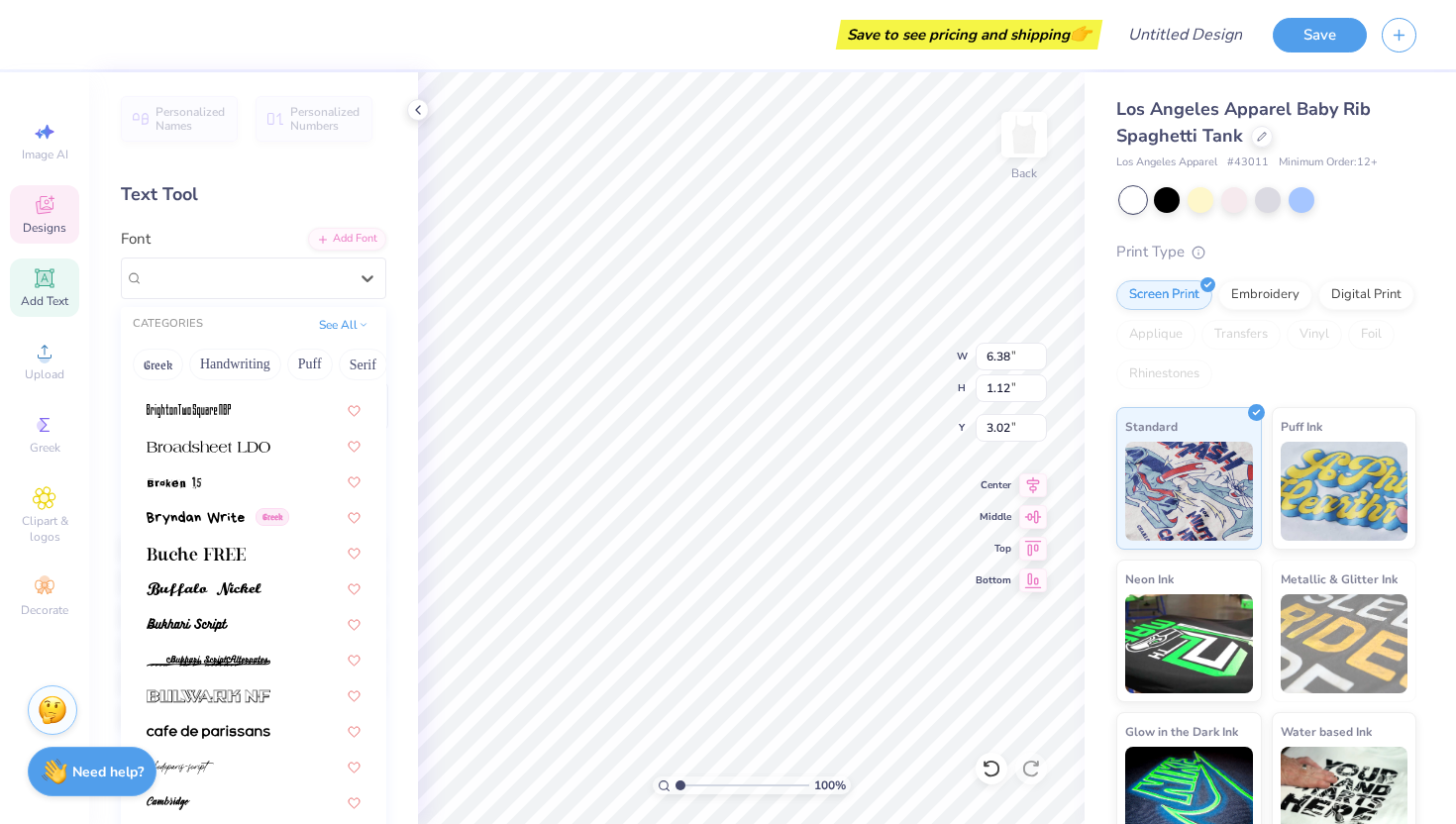 scroll, scrollTop: 1803, scrollLeft: 0, axis: vertical 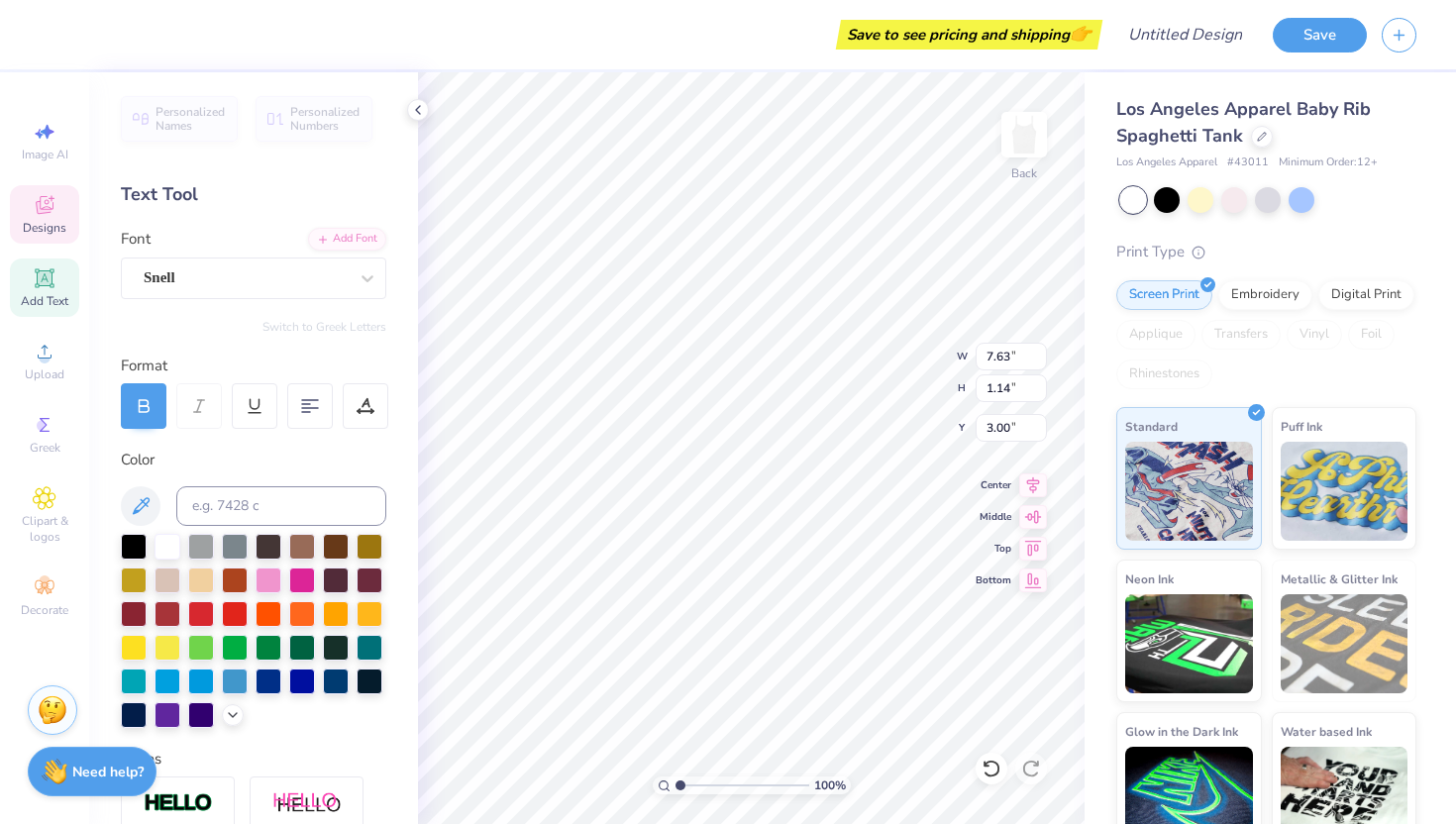 type on "2.14" 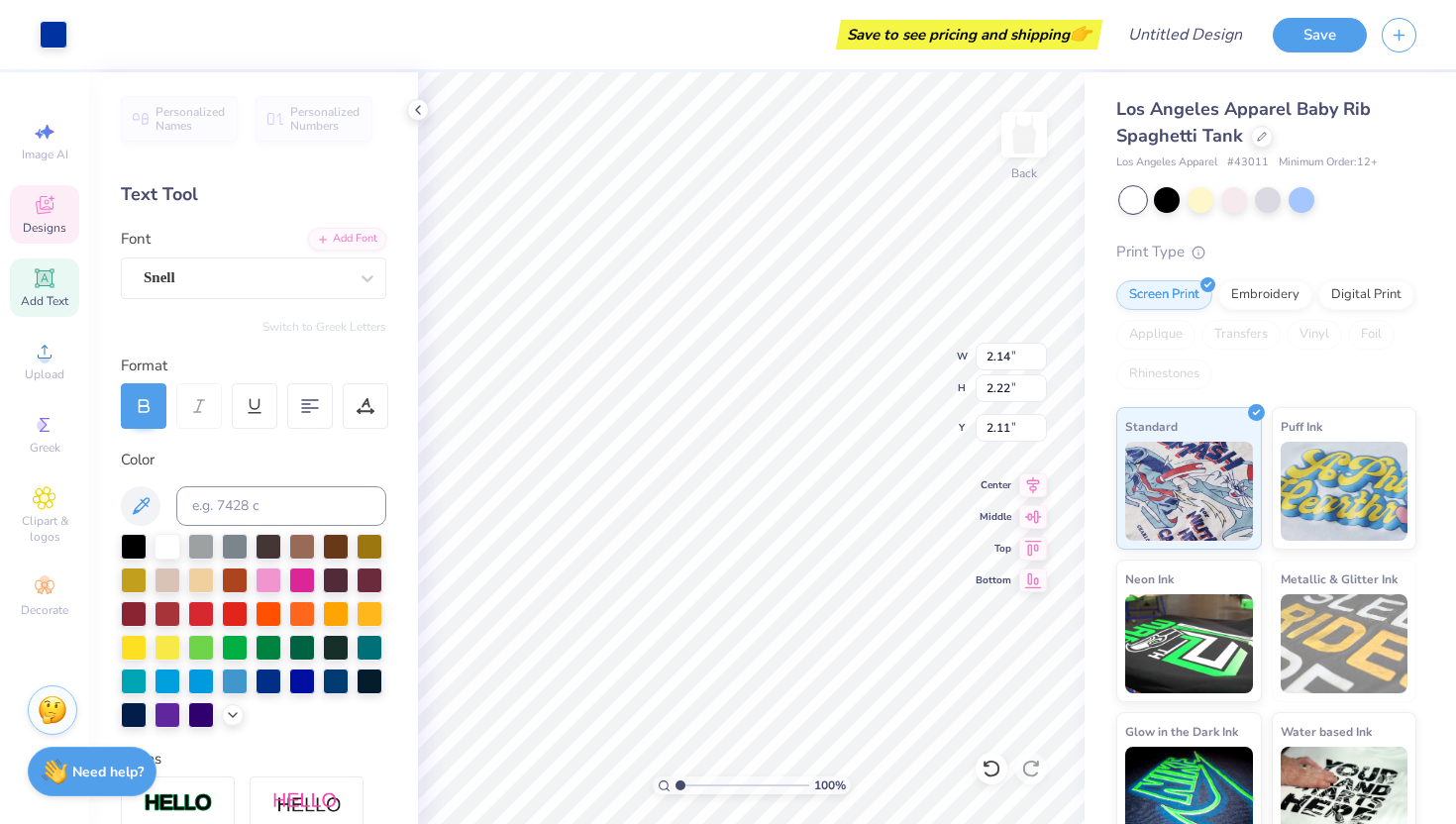 type on "3.85" 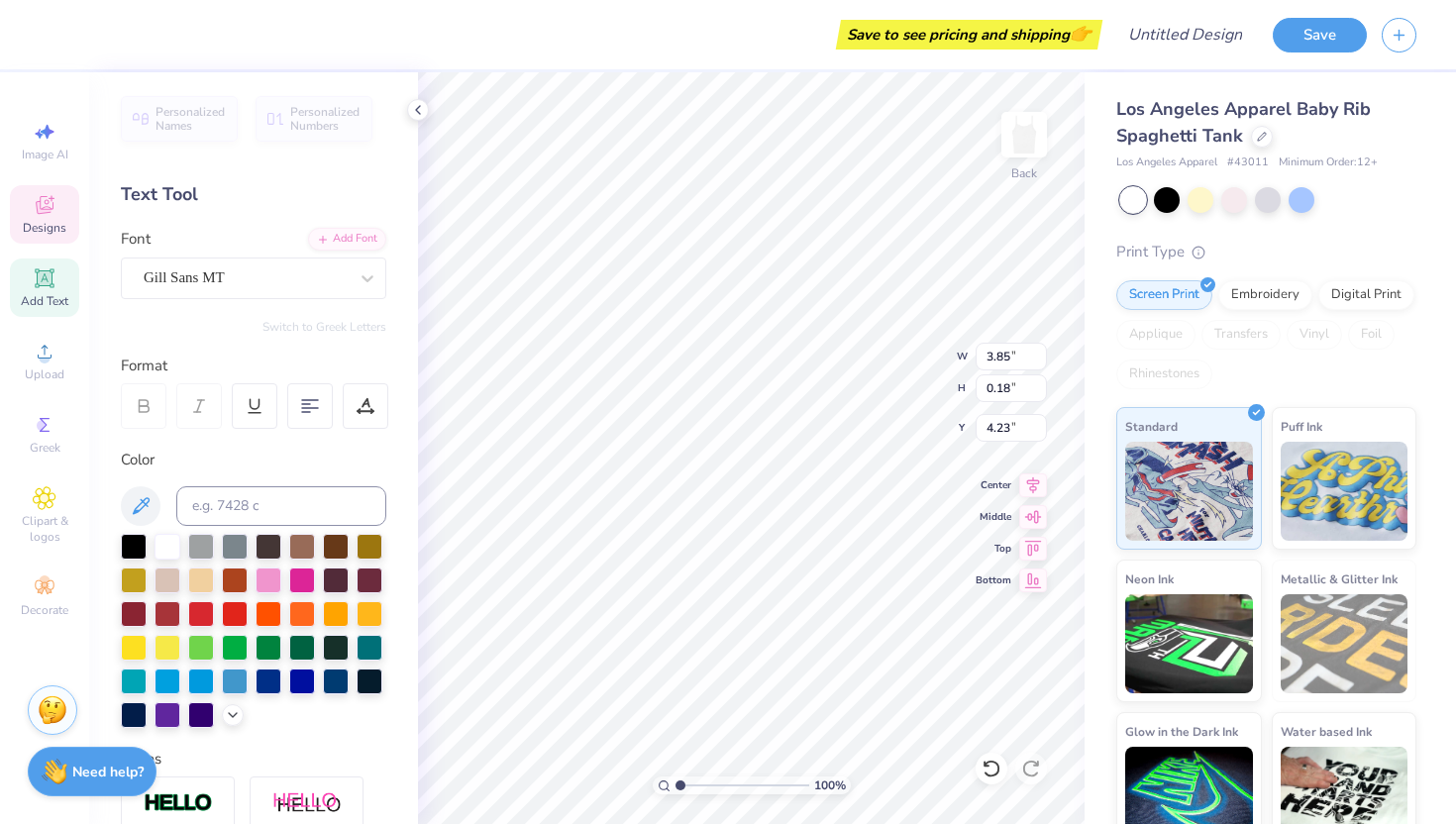 scroll, scrollTop: 0, scrollLeft: 7, axis: horizontal 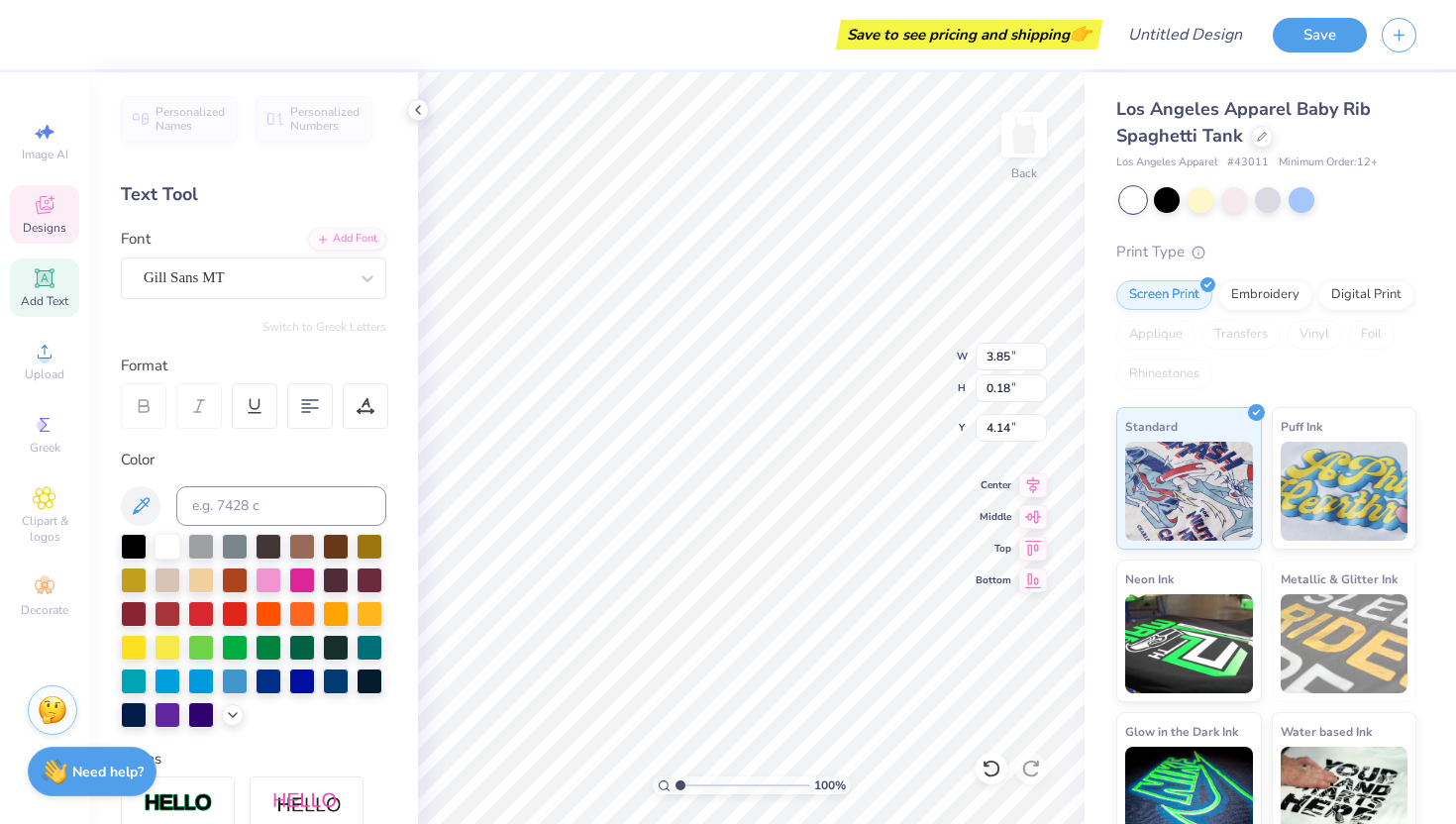 type on "P" 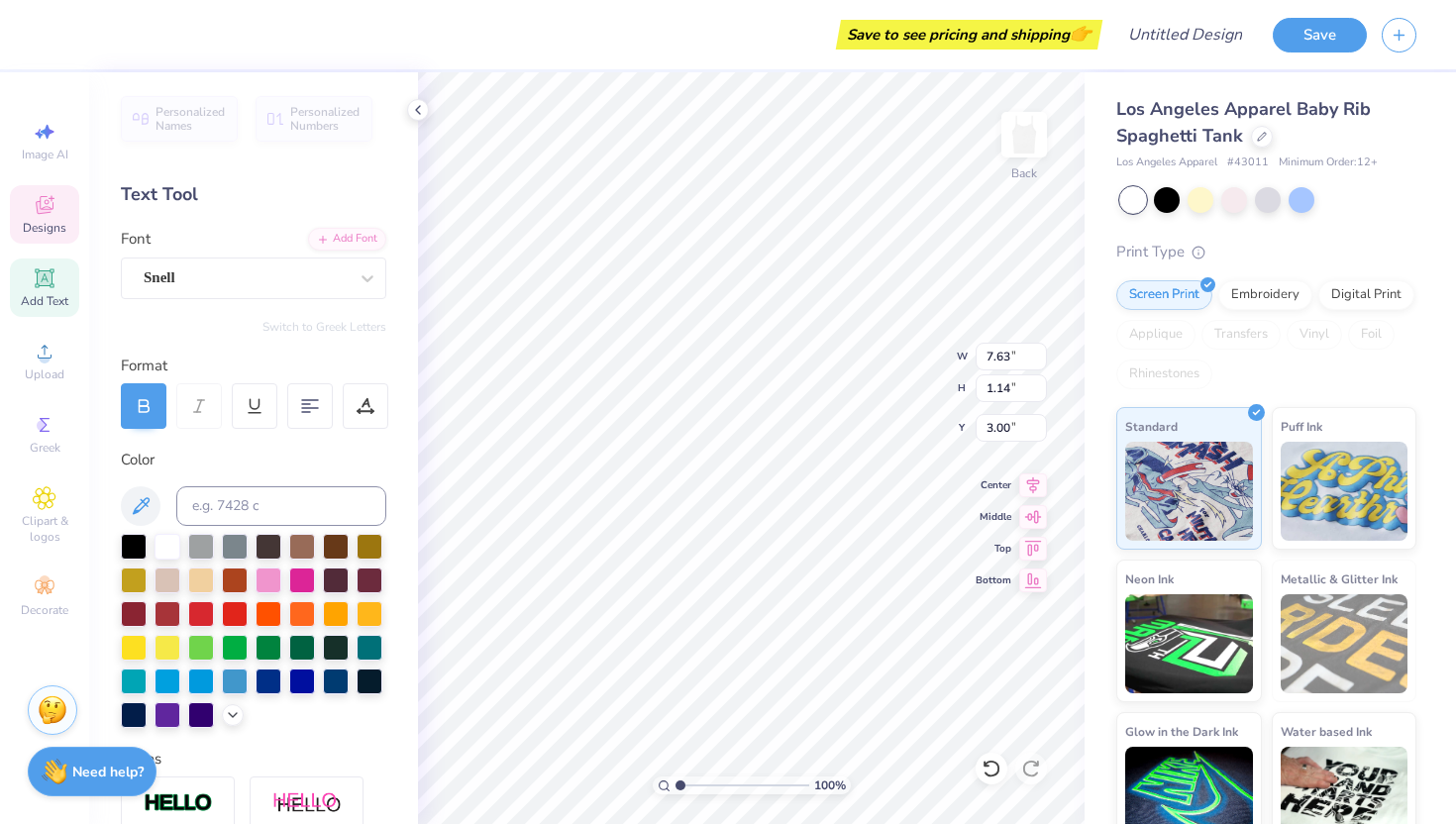 type on "1.31" 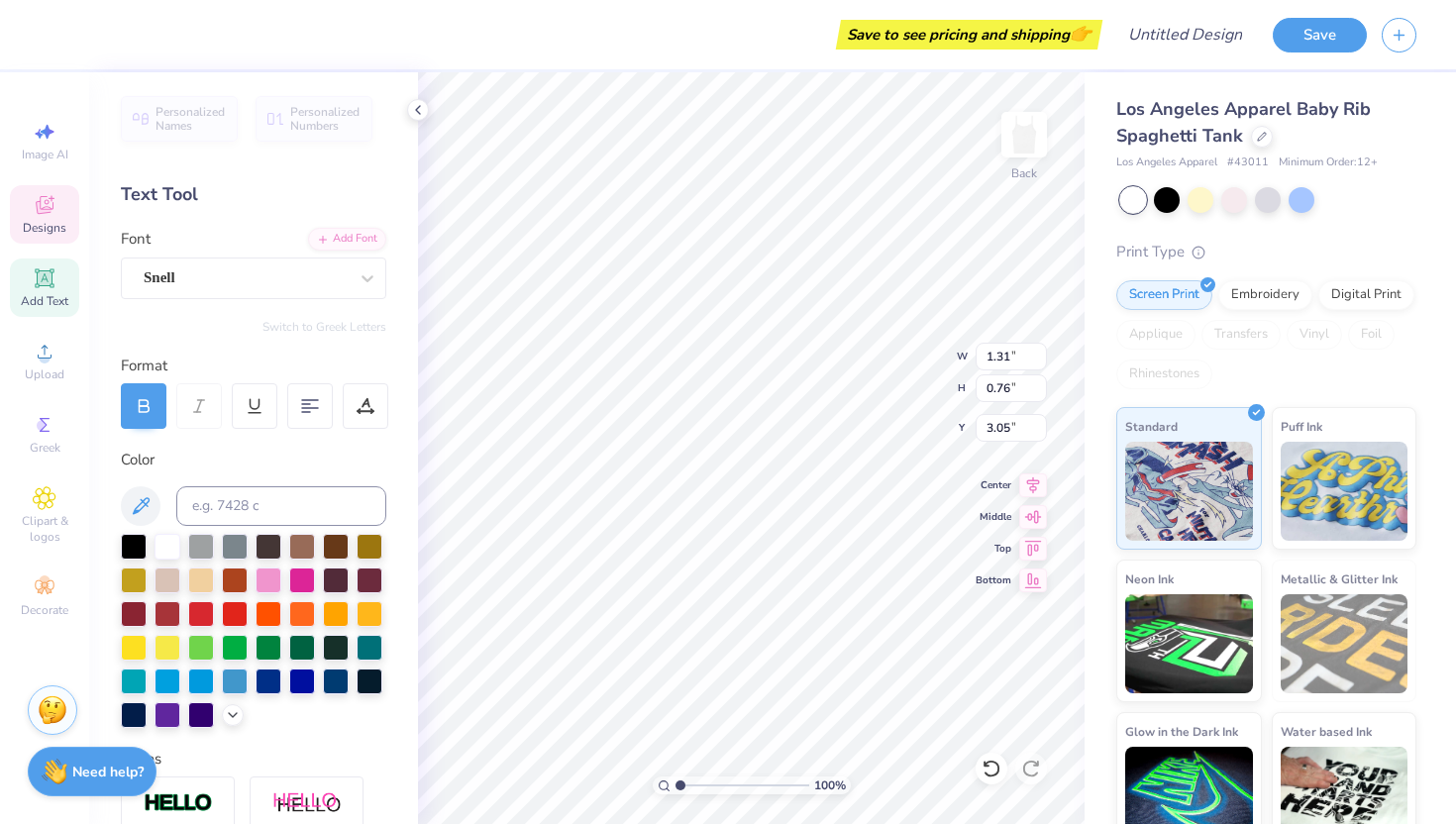 type on "lta" 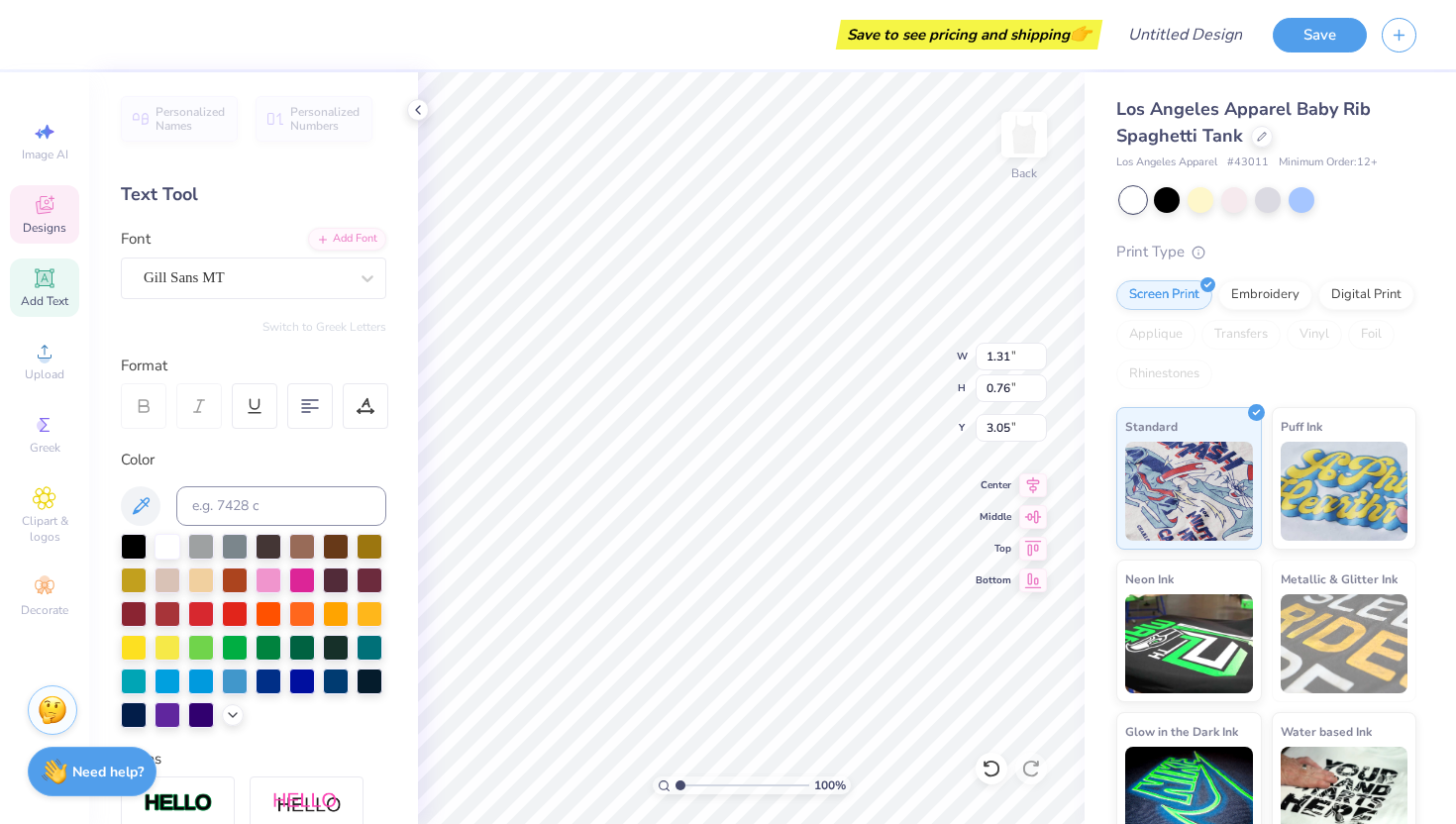 type on "3.18" 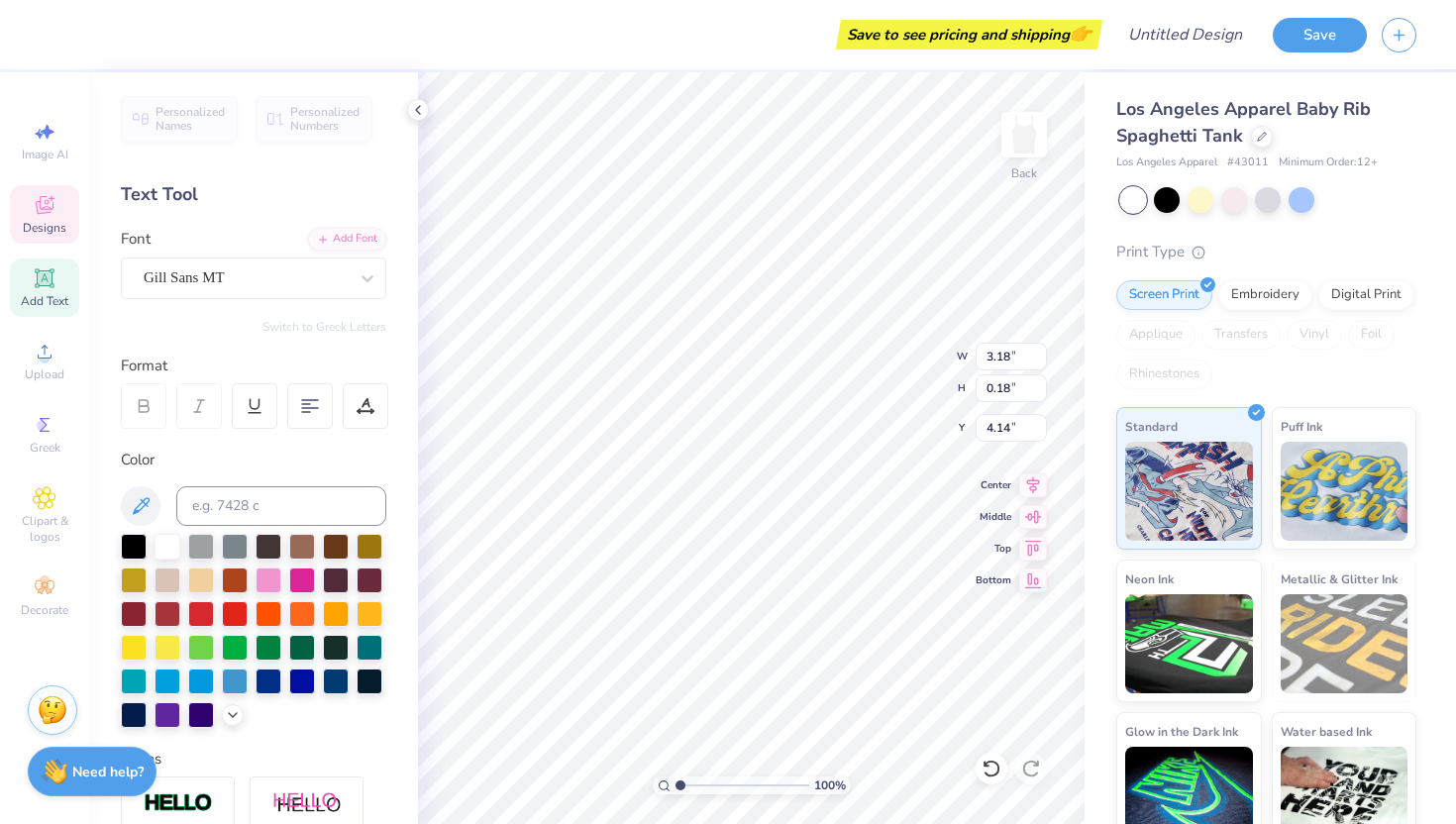 type on "7.63" 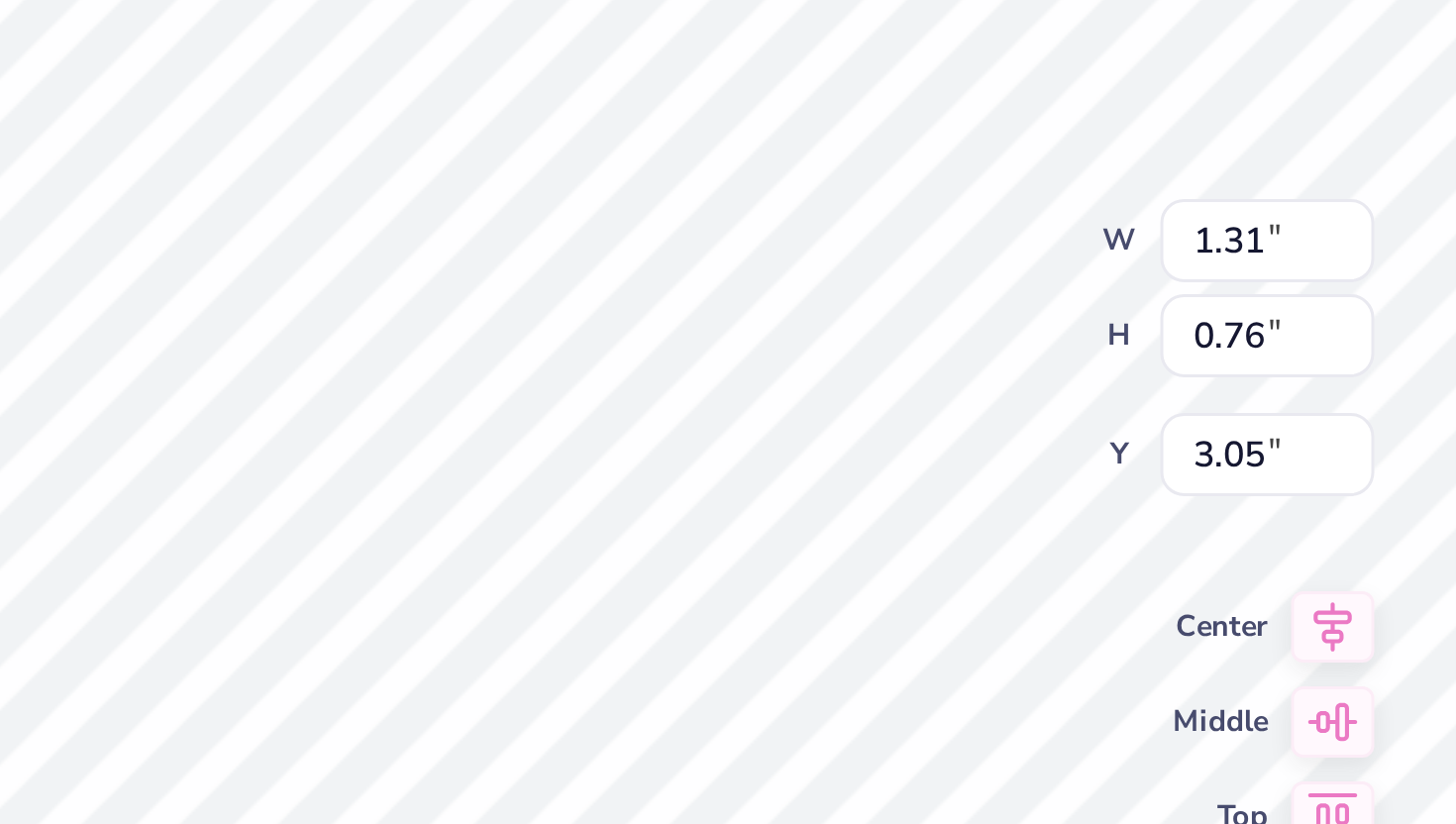 type on "3.00" 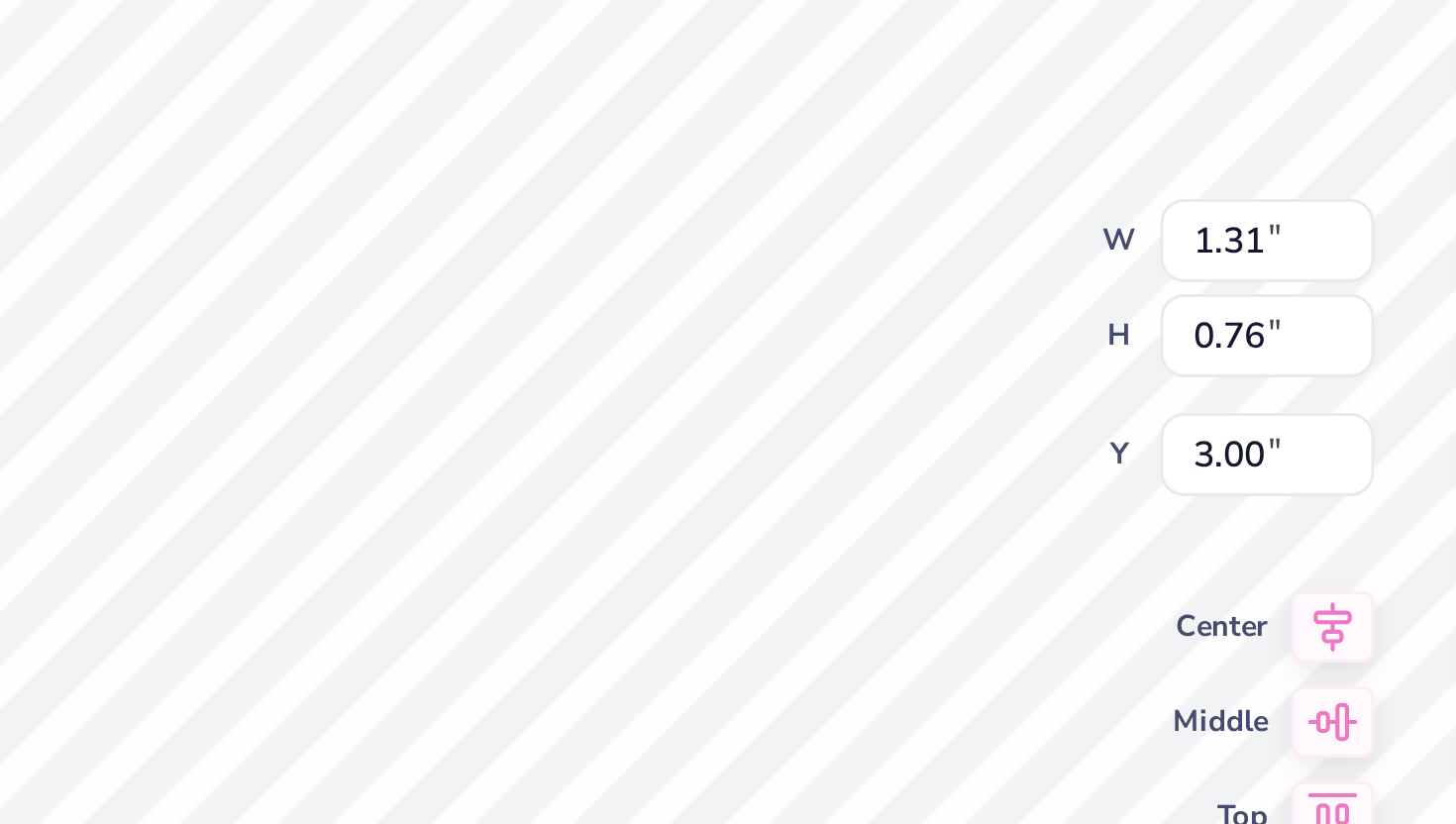 type on "7.63" 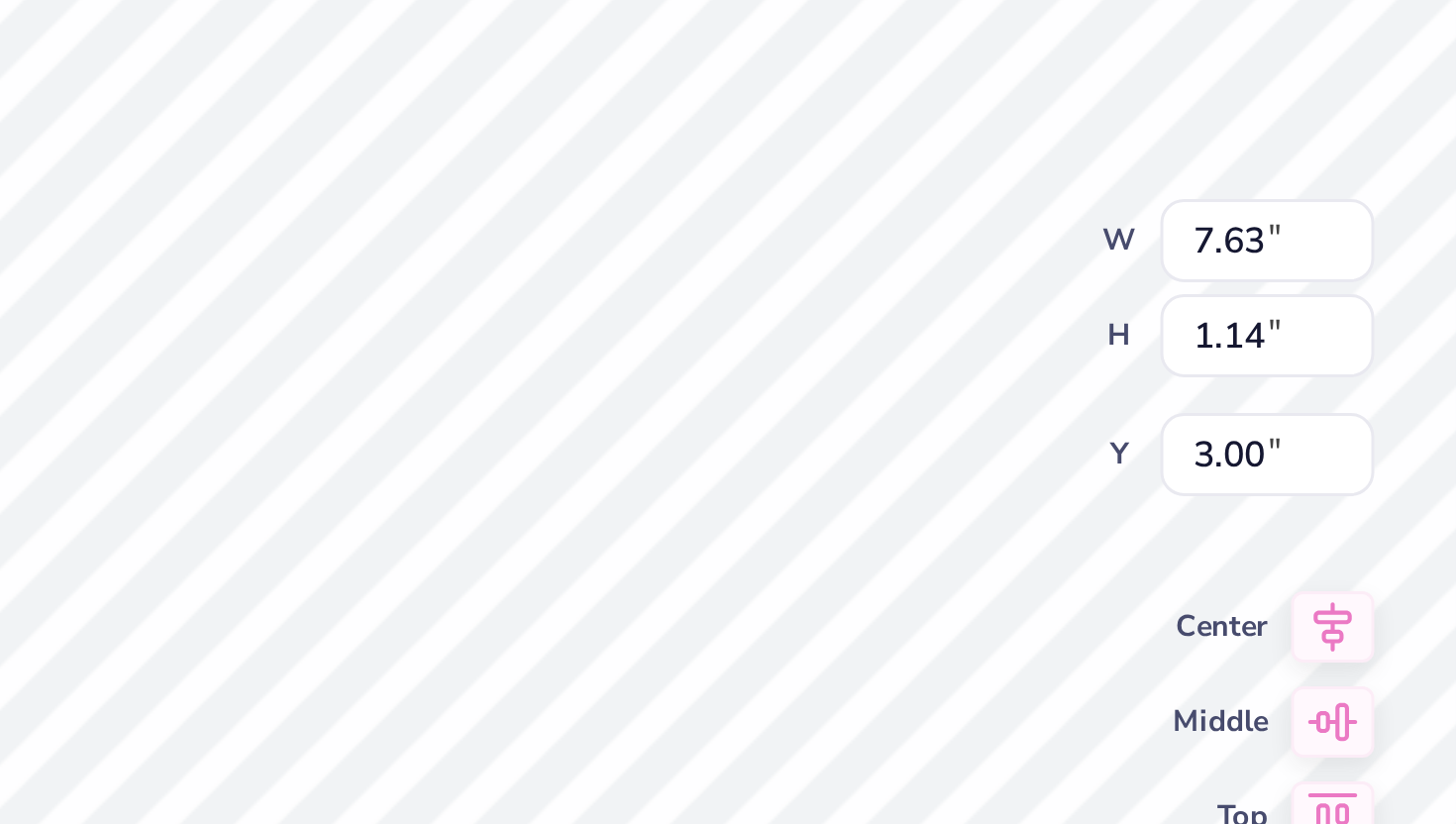 type on "4.51" 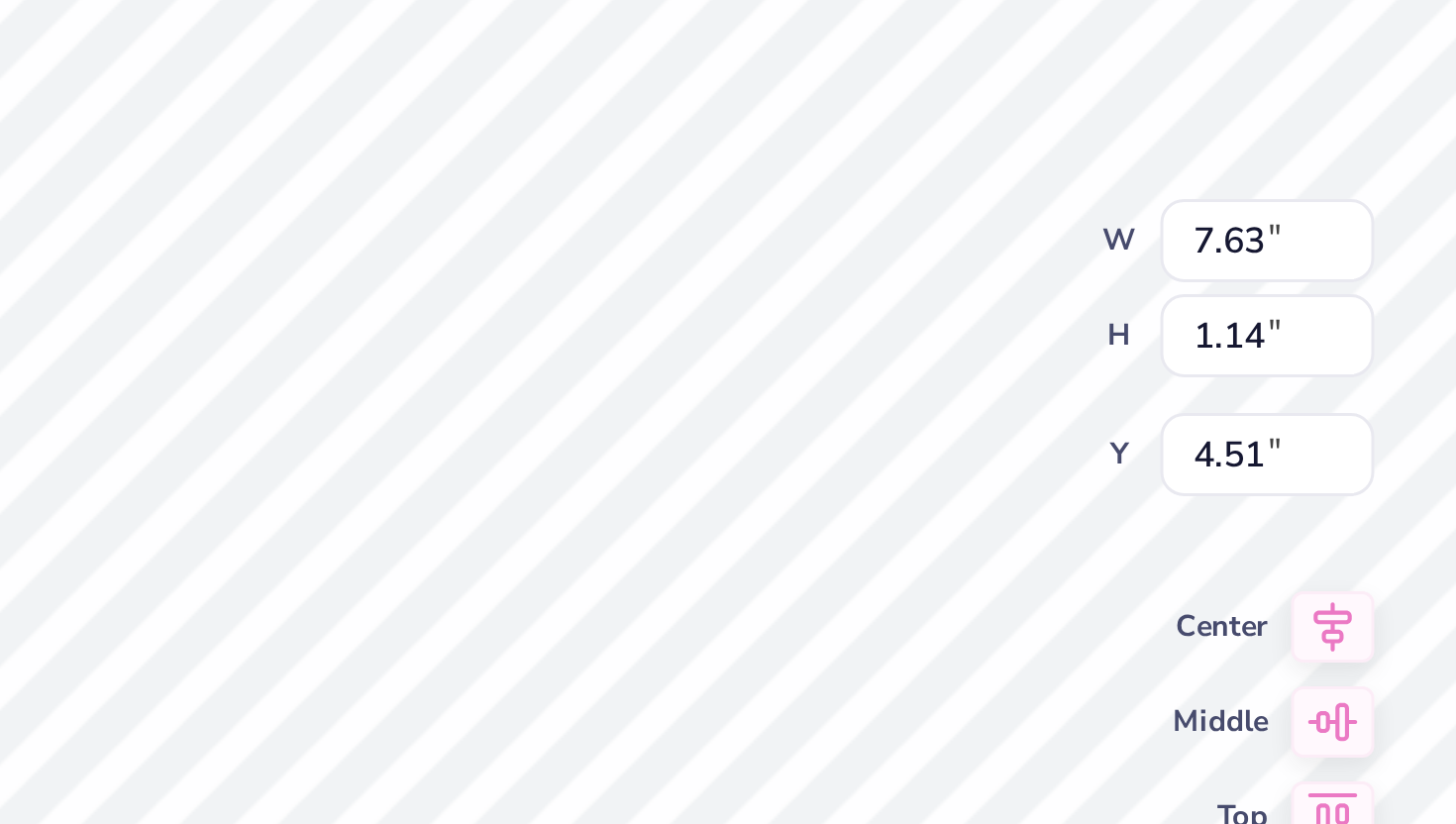 type on "1.31" 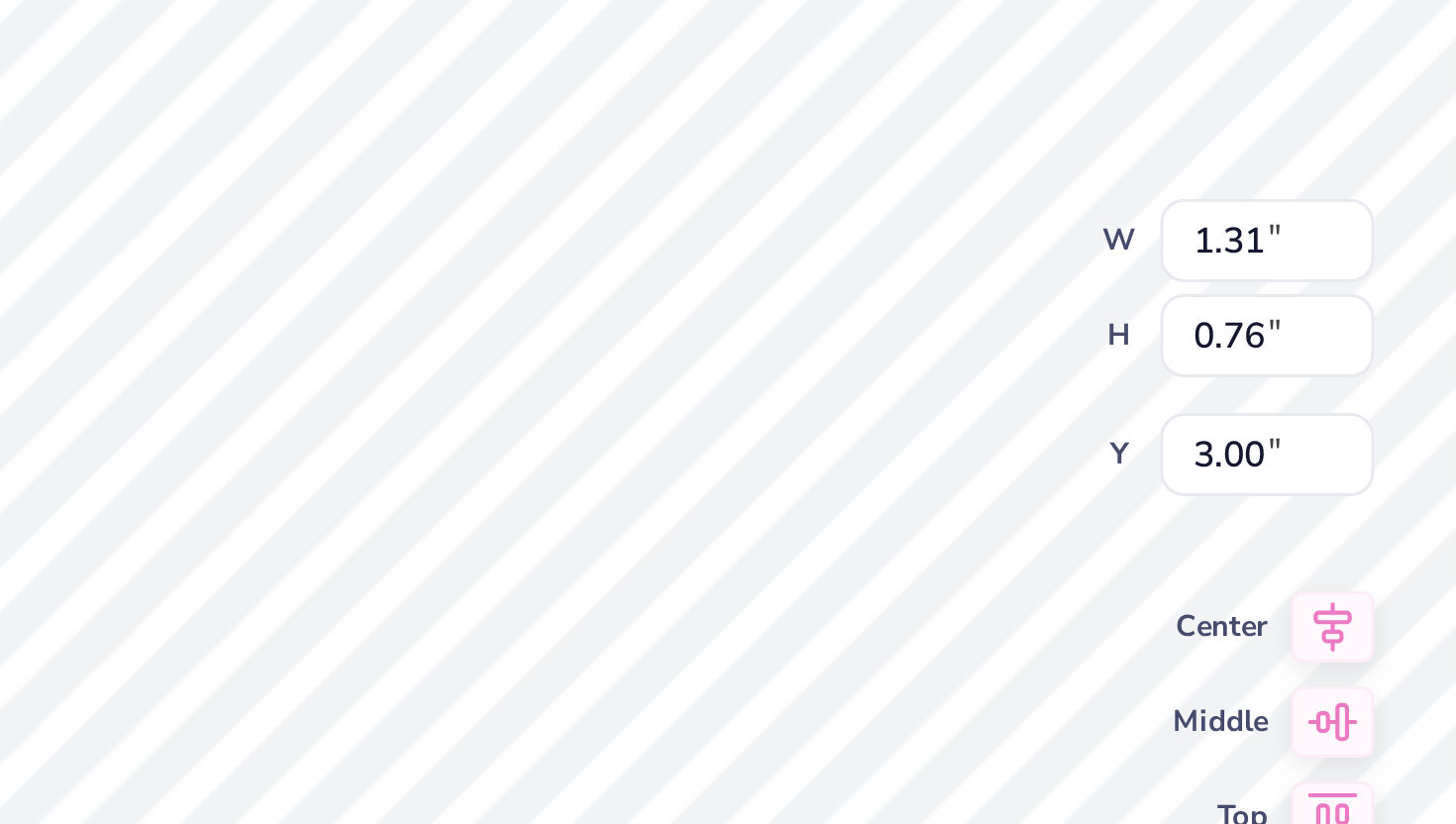 type on "1.35" 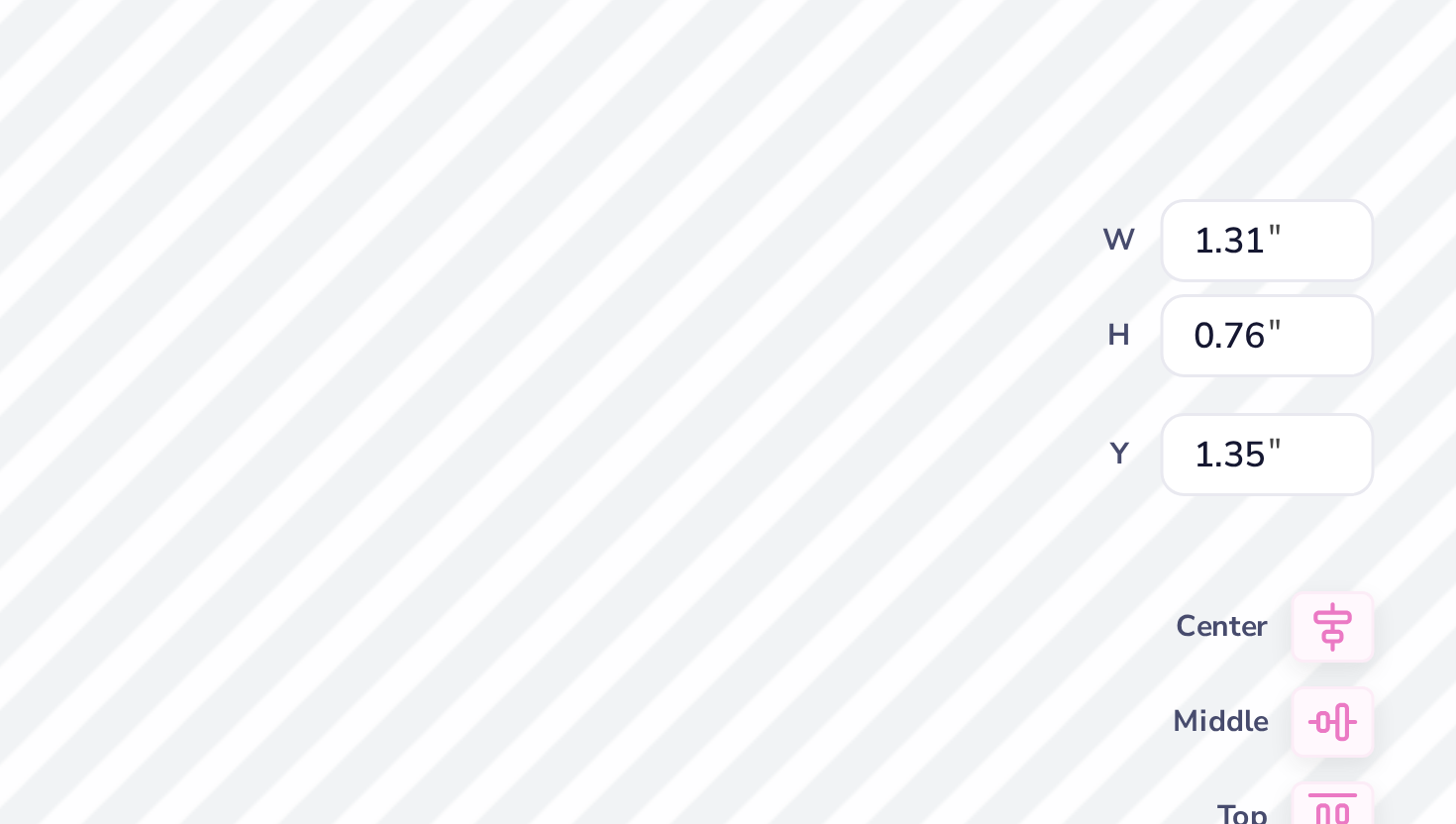 type on "7.63" 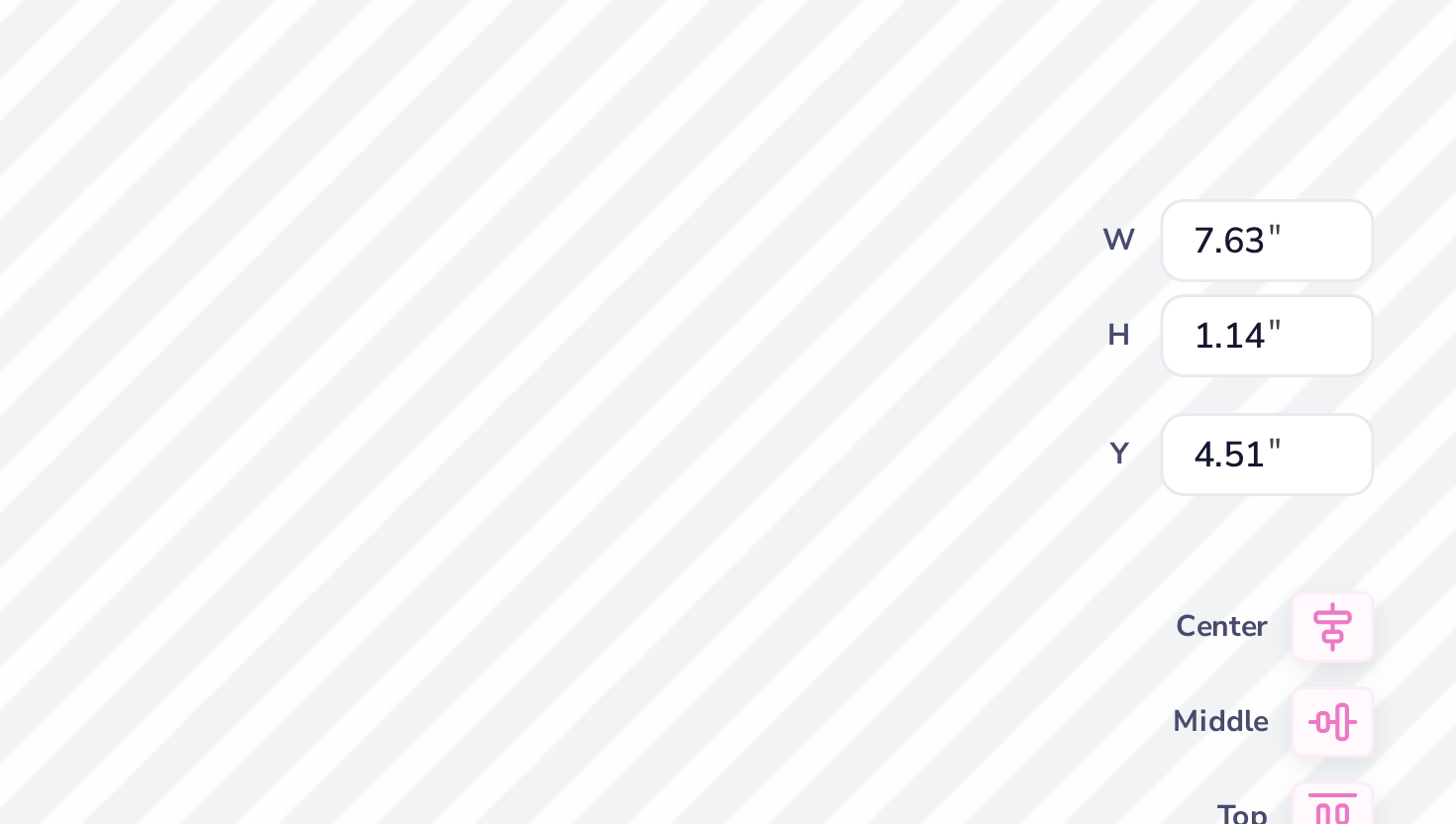 type on "3.00" 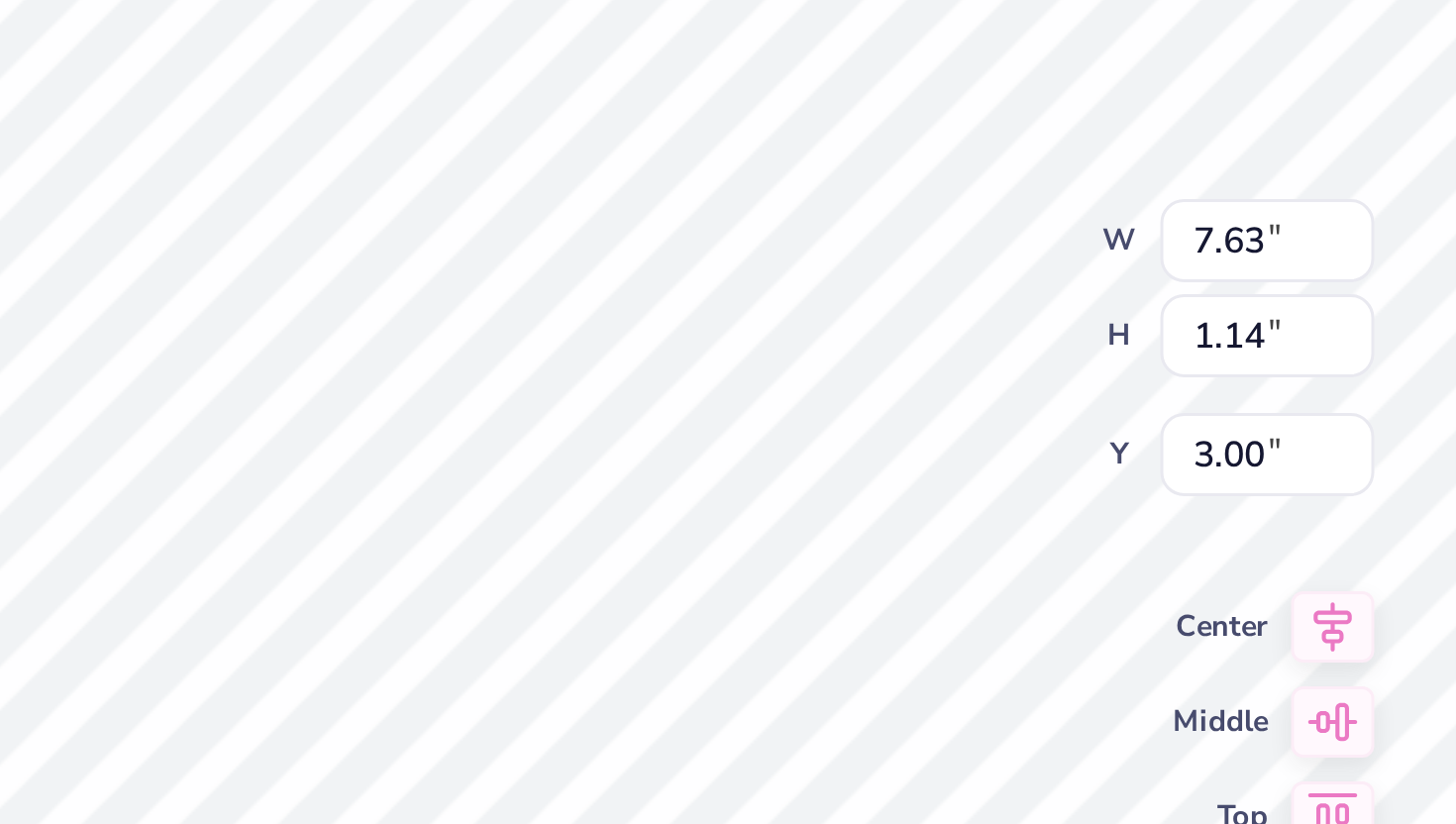 type on "1.31" 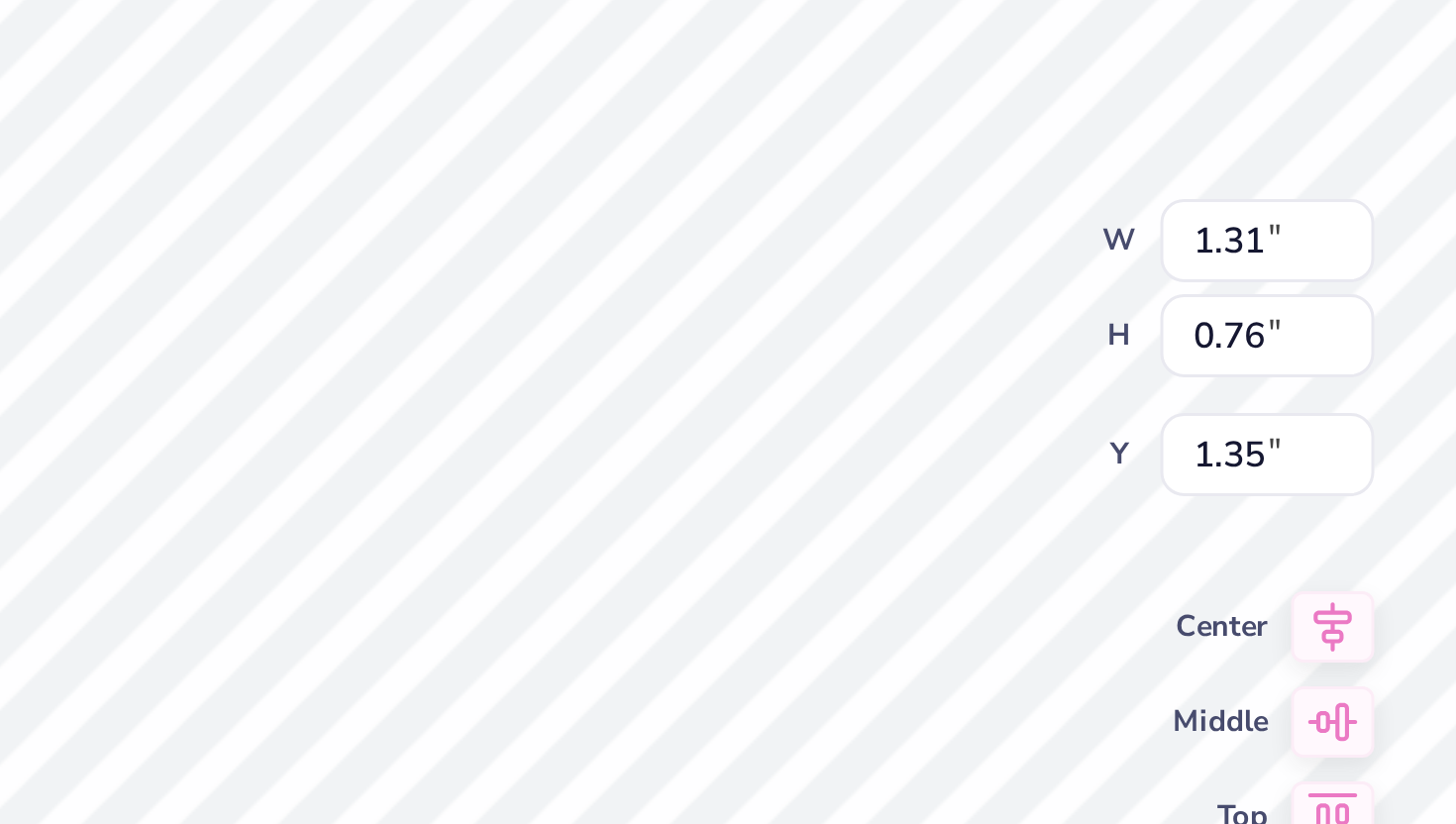 type on "3.00" 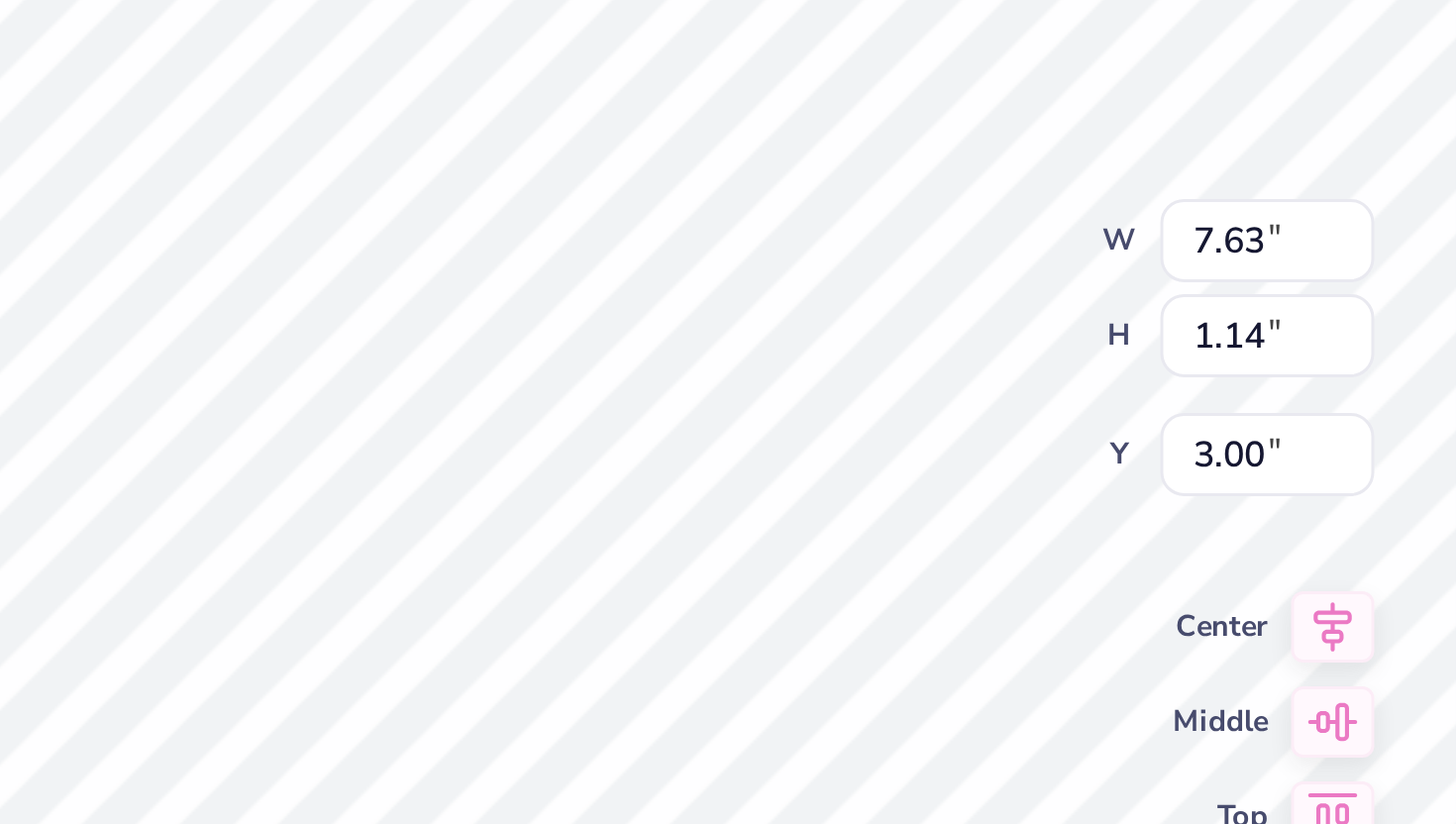 type on "1.31" 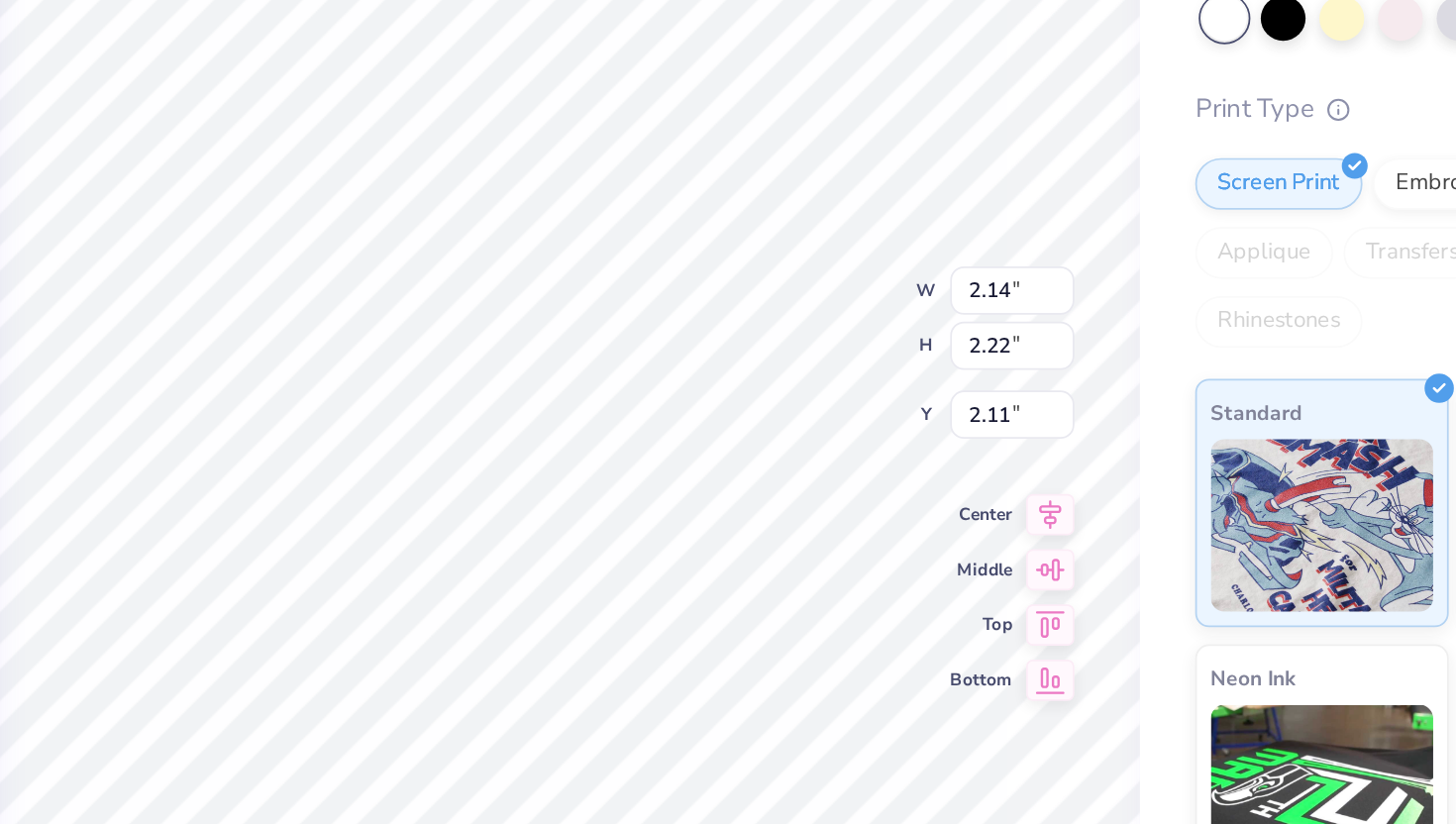 type on "2.27" 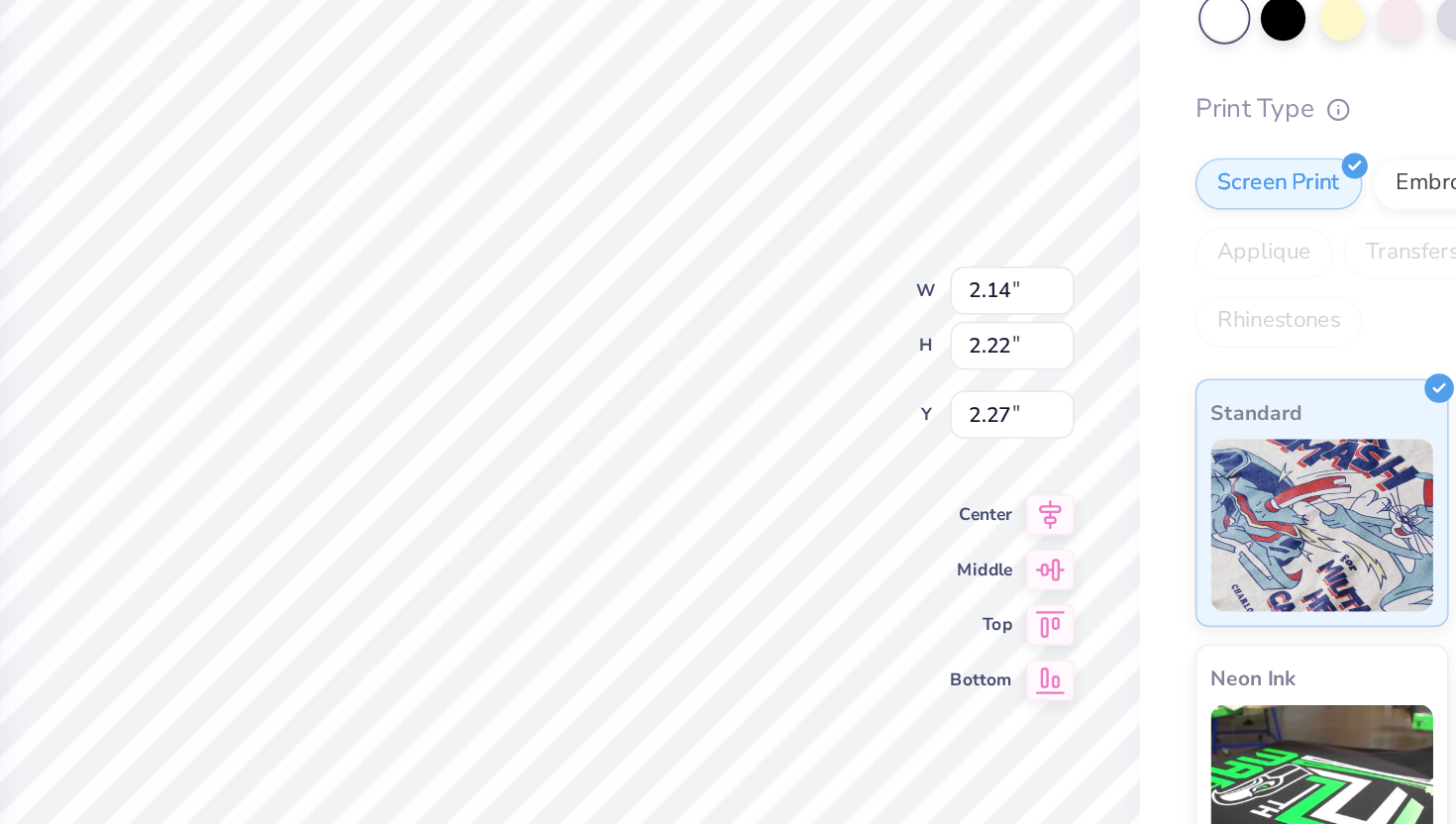type on "7.63" 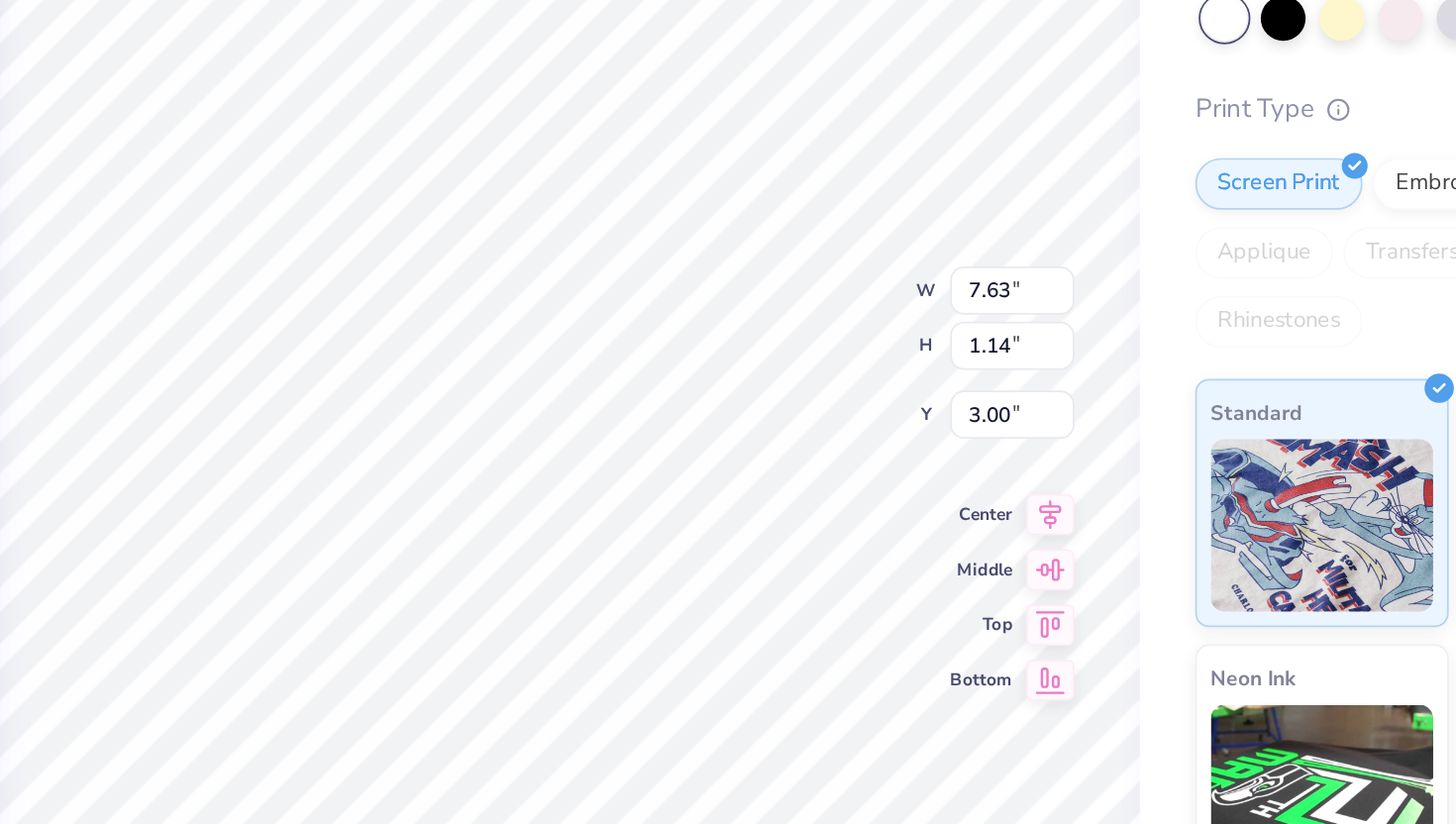 type on "5.74" 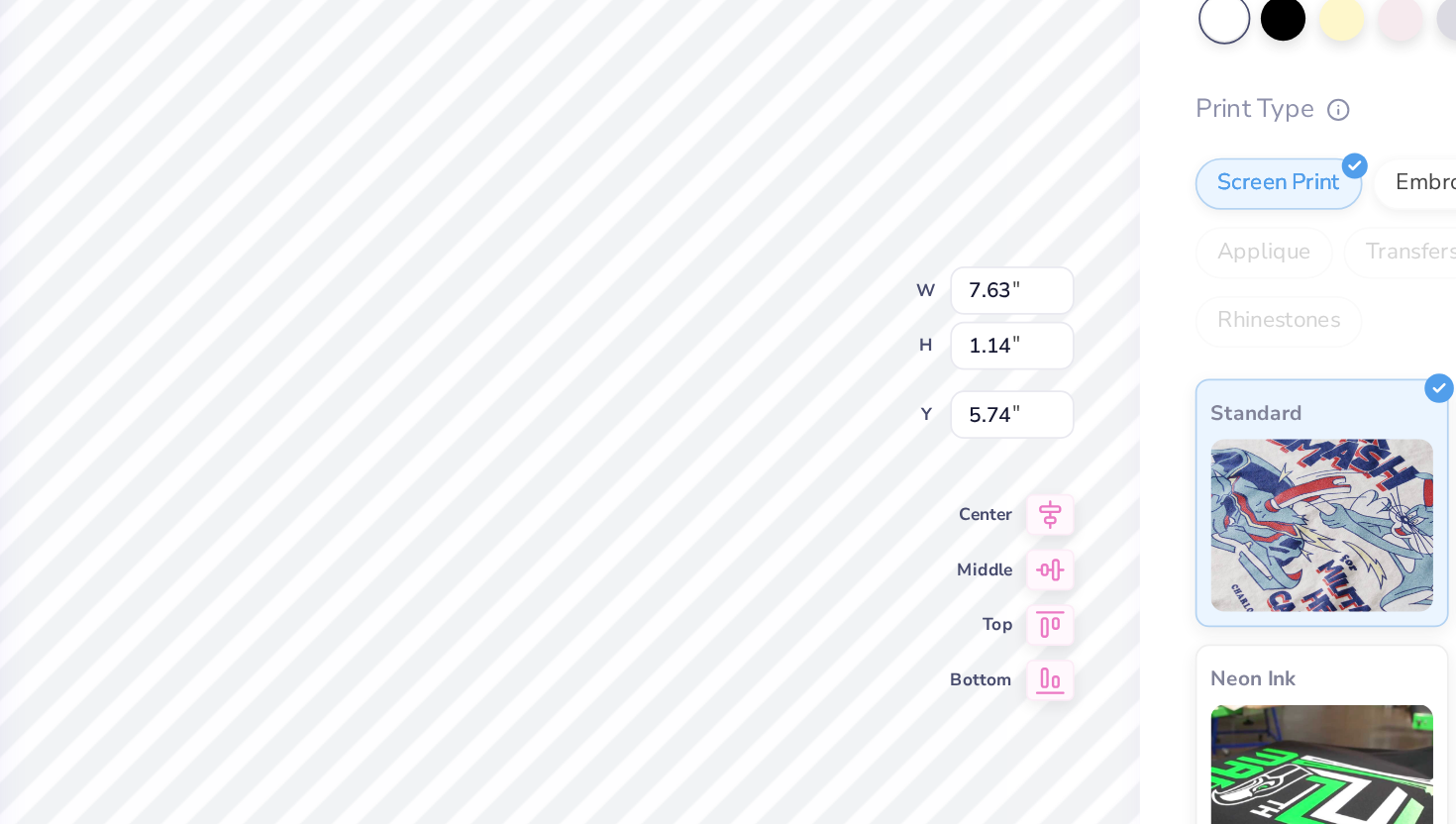 type on "1.31" 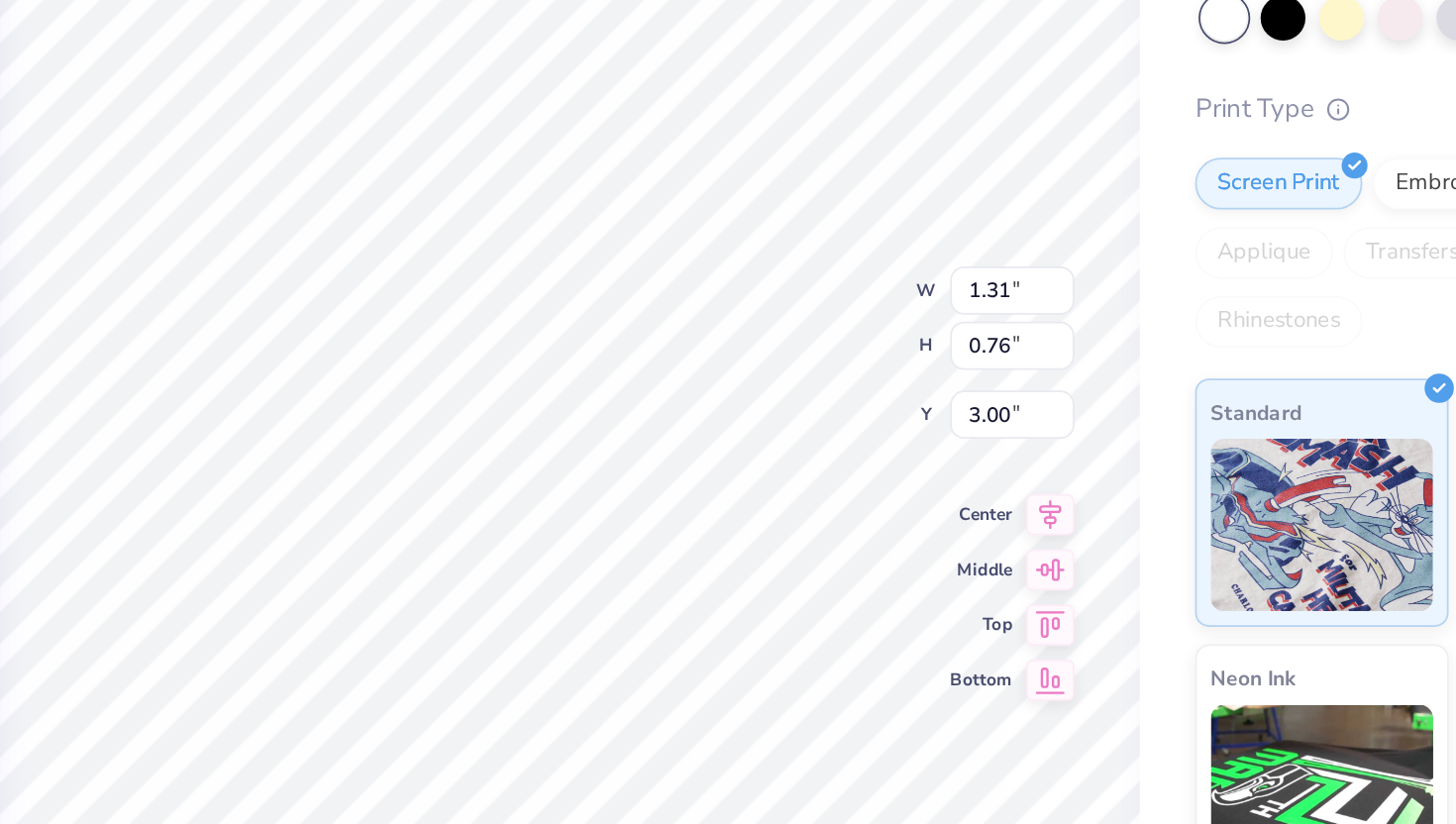 type on "[BRAND]" 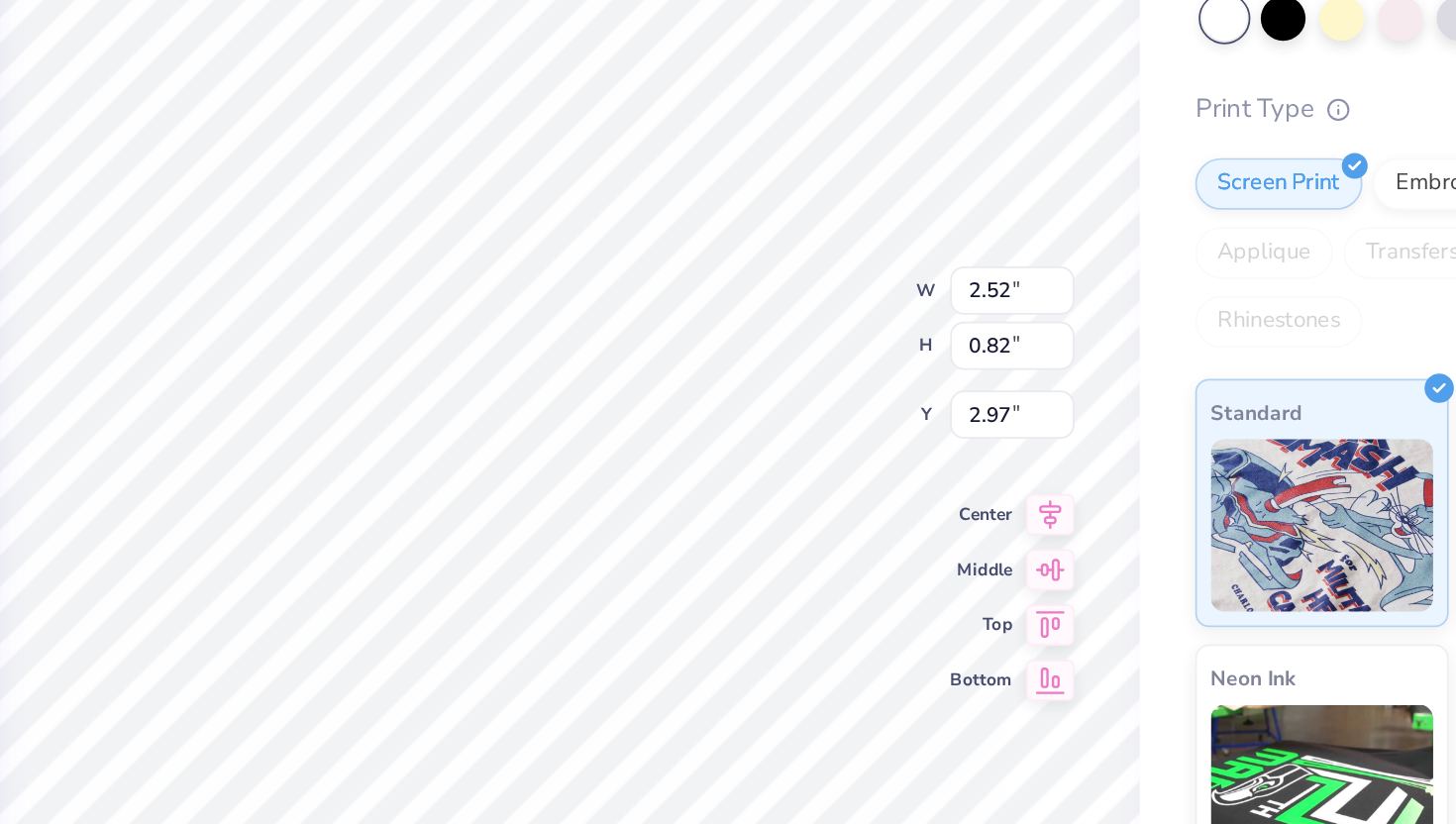 type on "0.50" 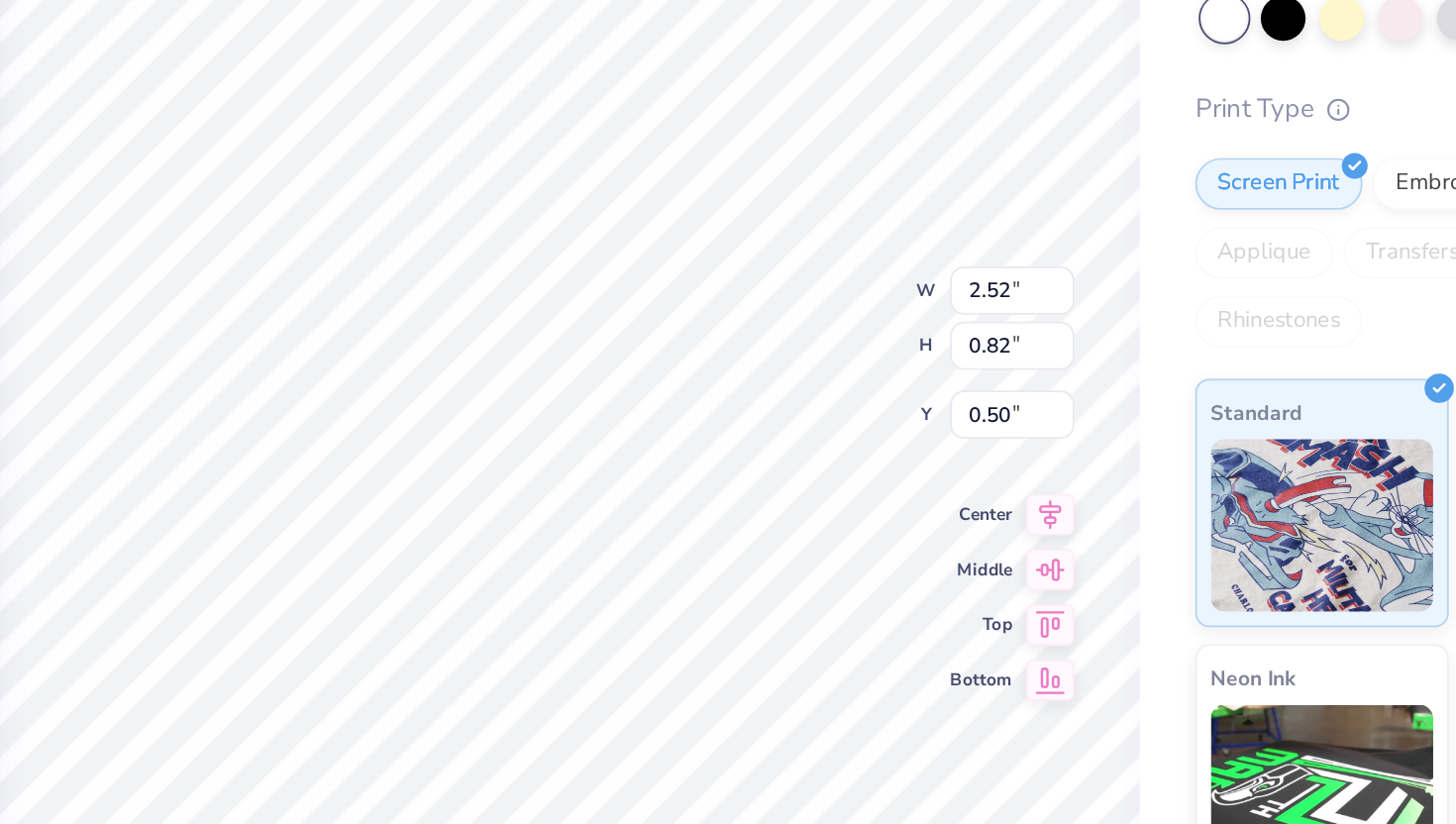 type on "7.63" 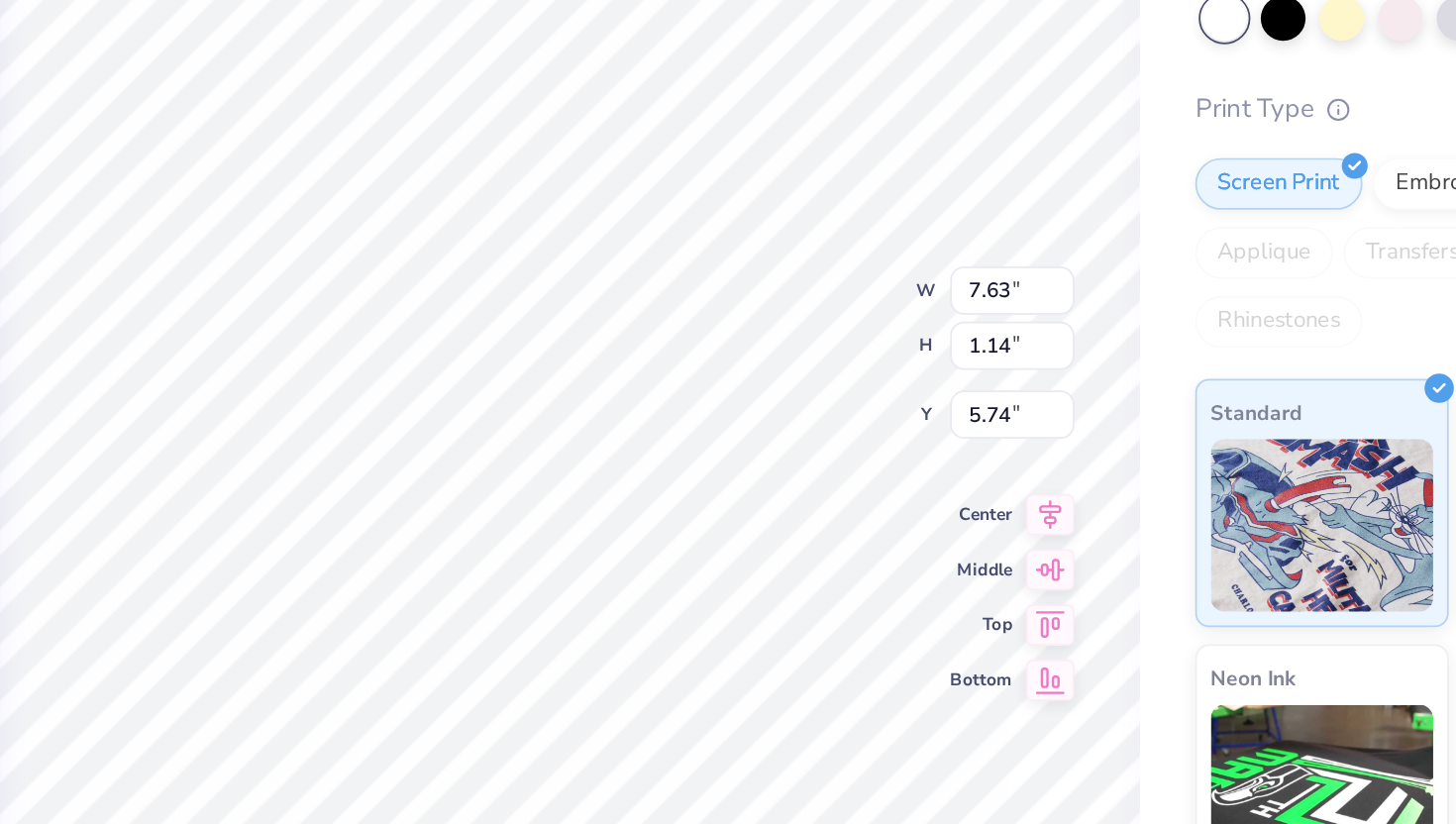 type on "3.09" 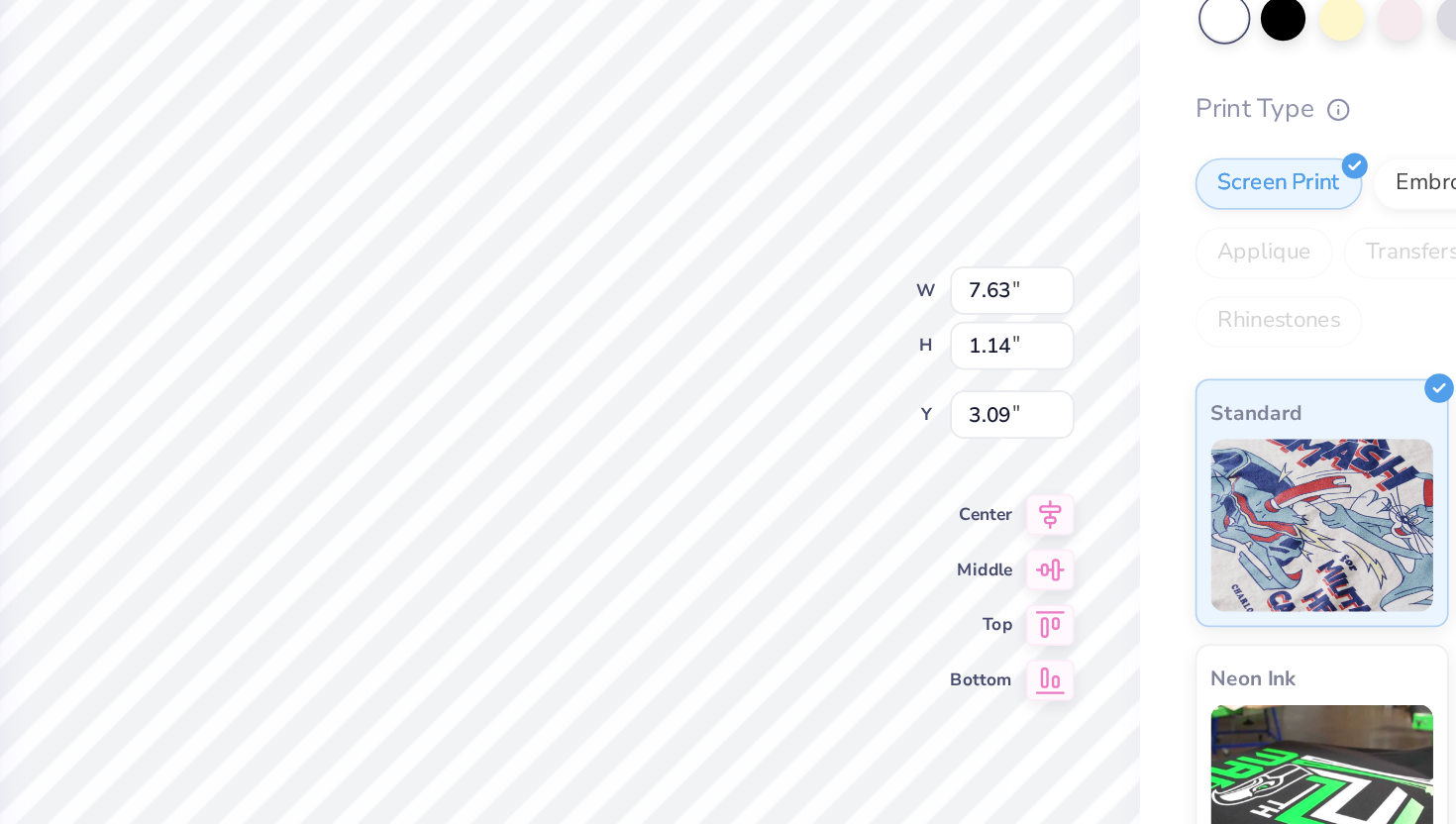 type on "2.14" 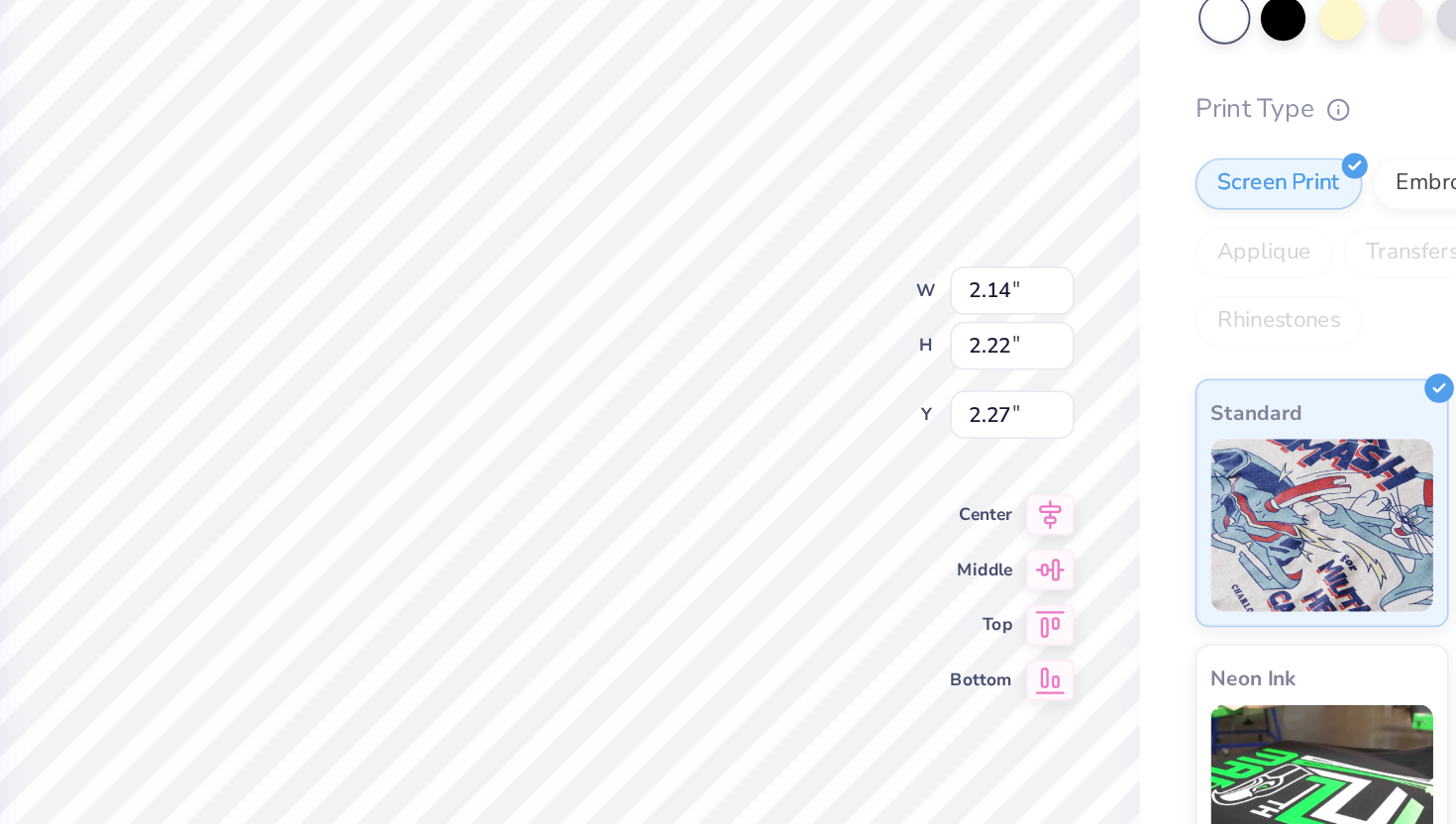 type on "2.29" 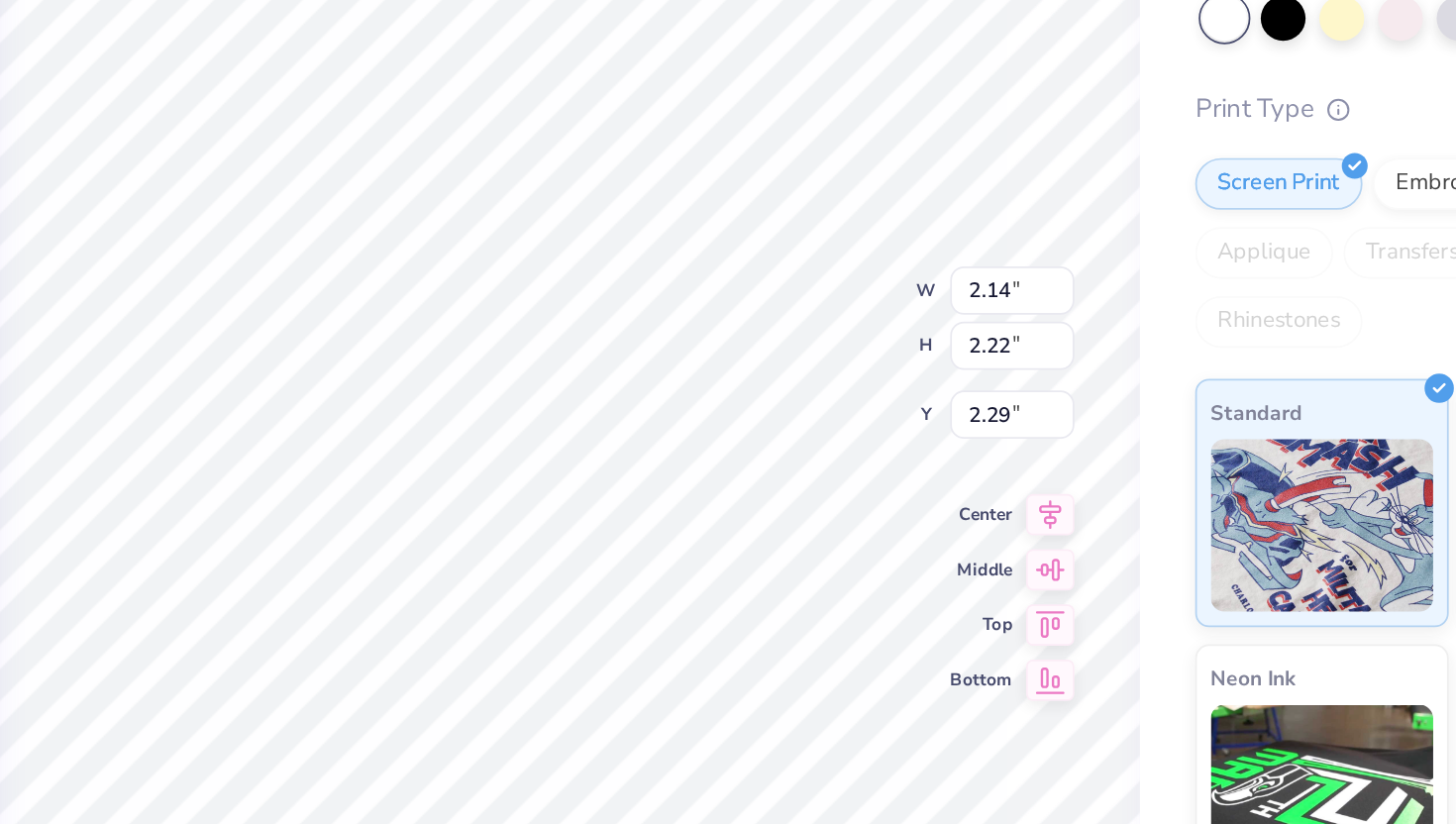 type on "2.52" 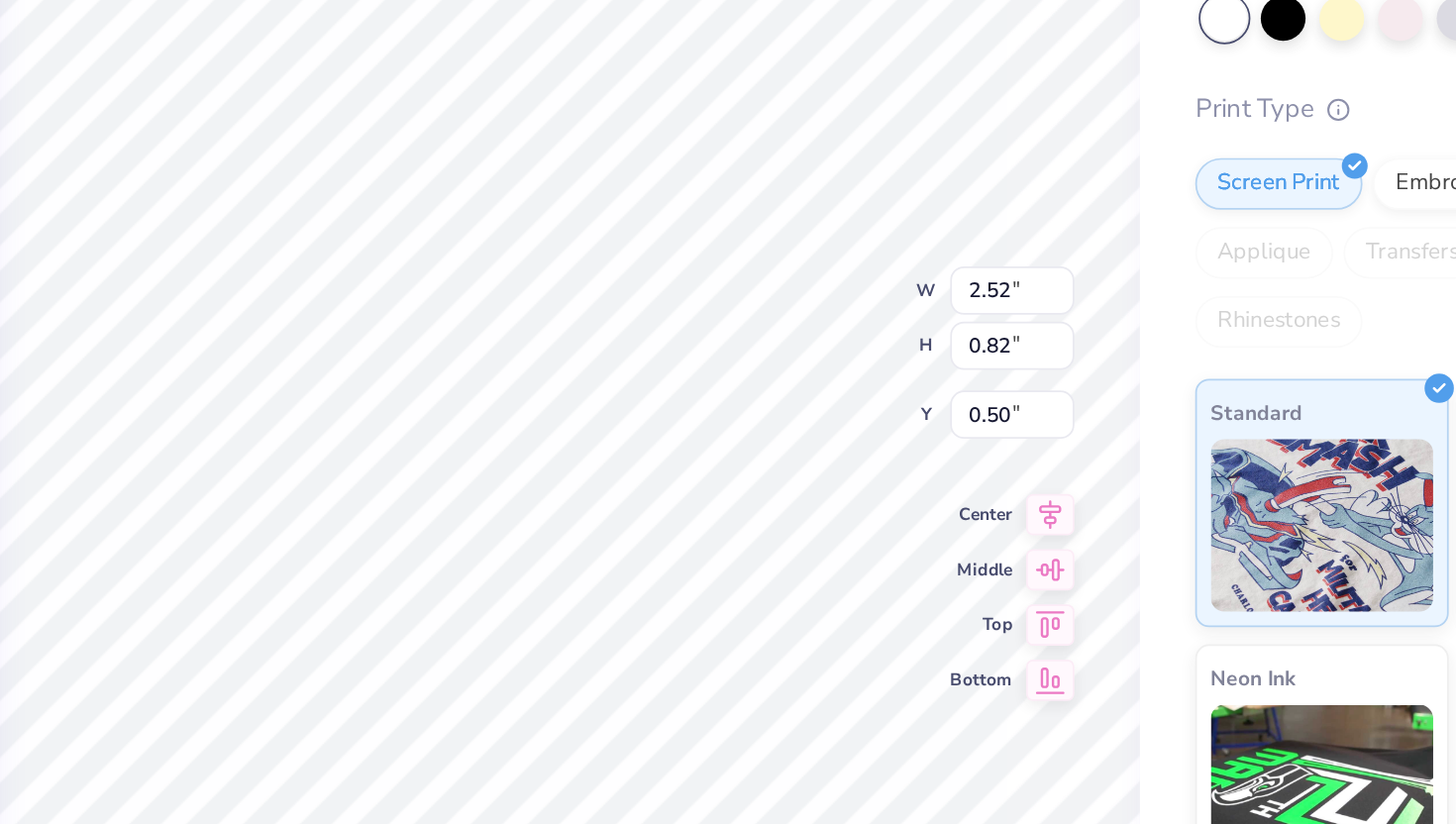 type on "3.09" 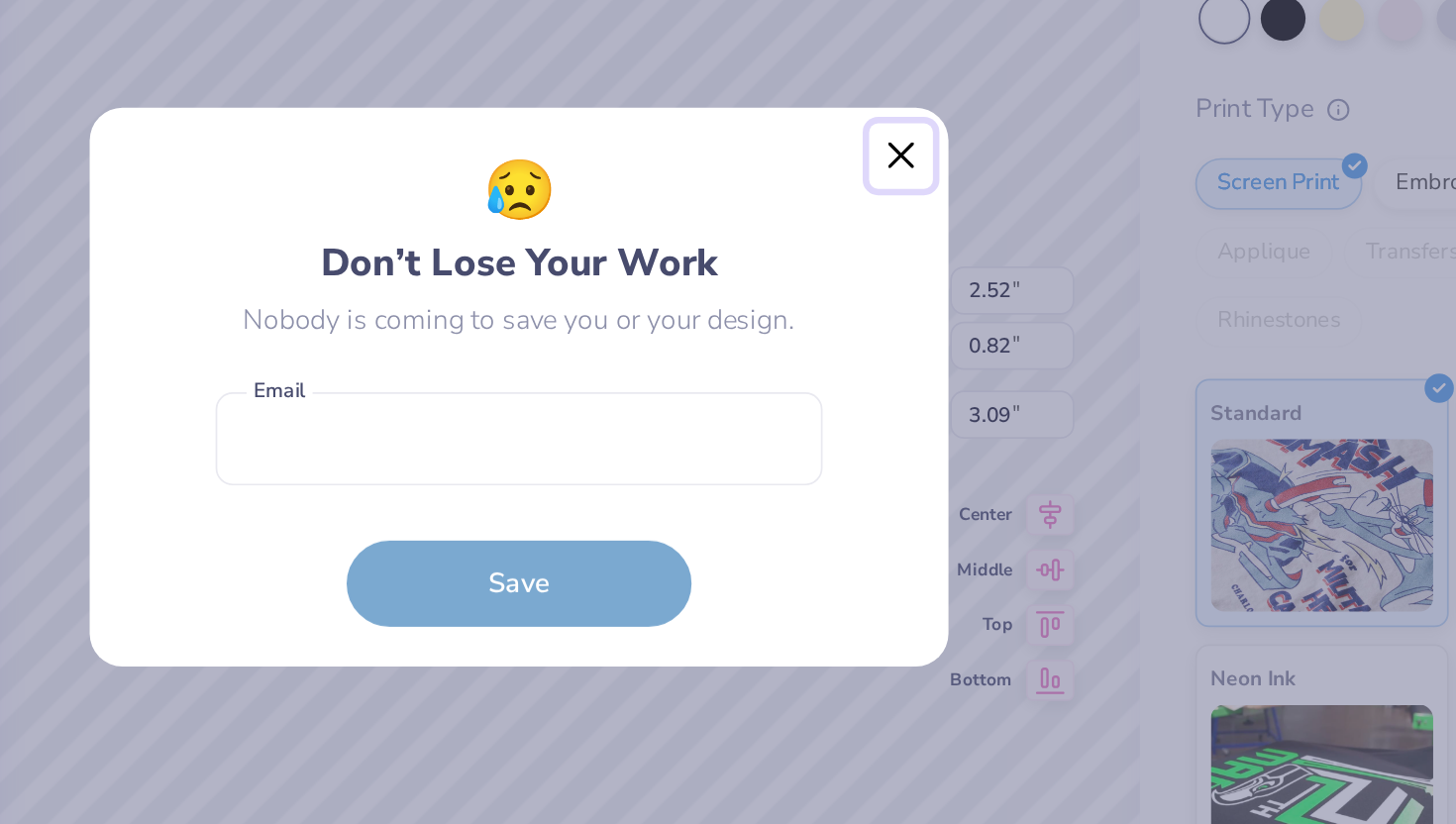 click at bounding box center [948, 279] 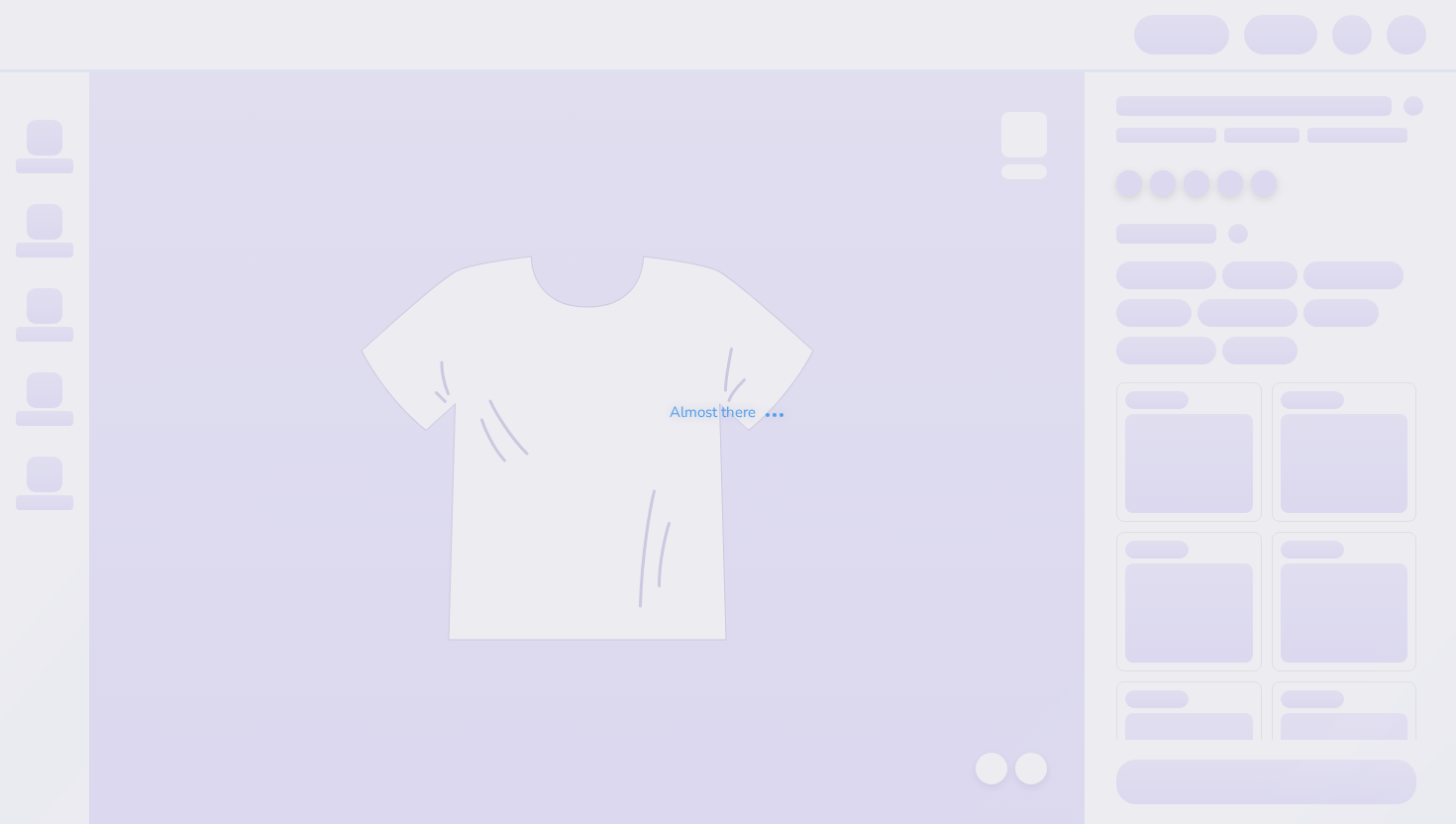 scroll, scrollTop: 0, scrollLeft: 0, axis: both 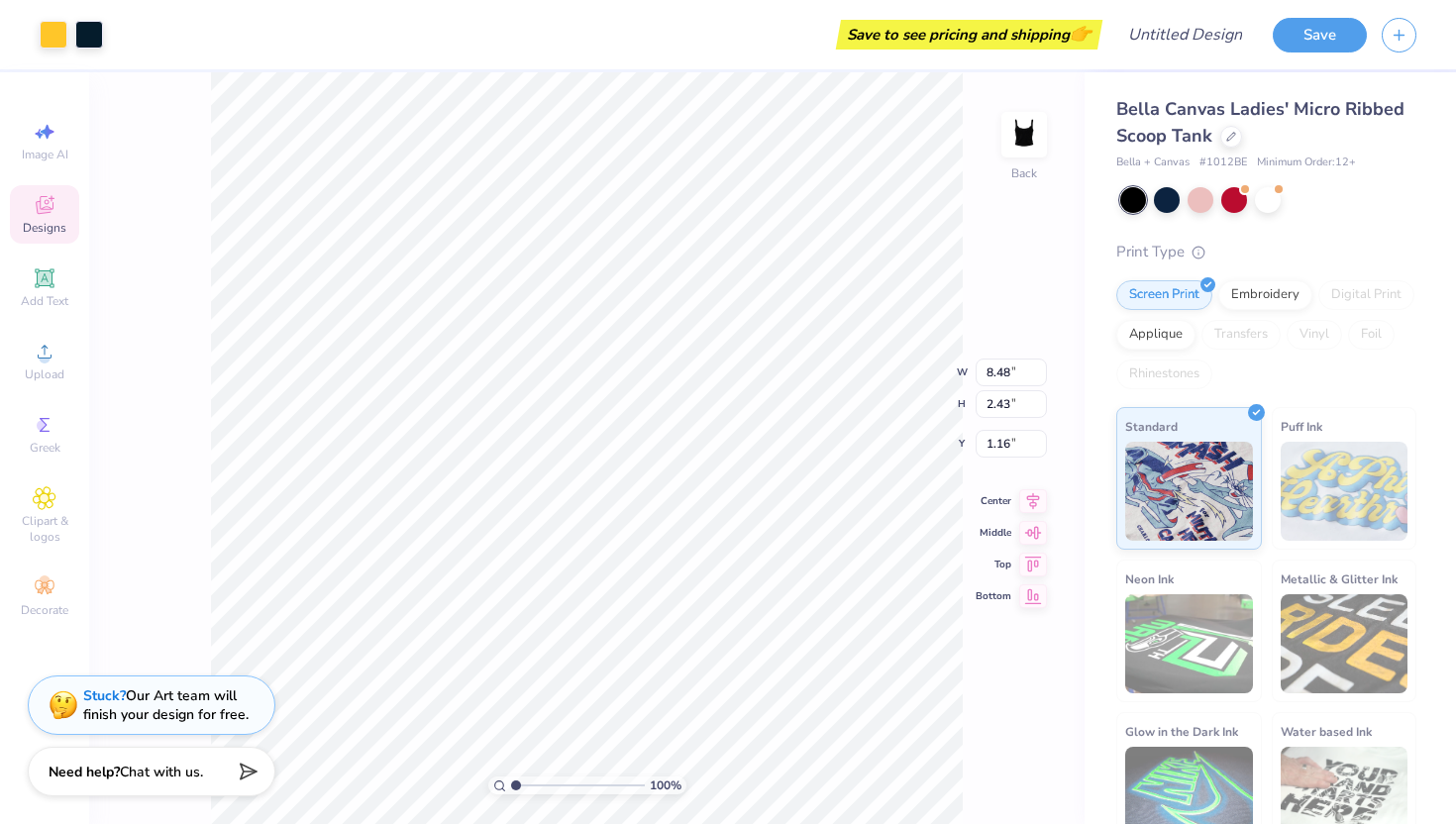 type on "1.15" 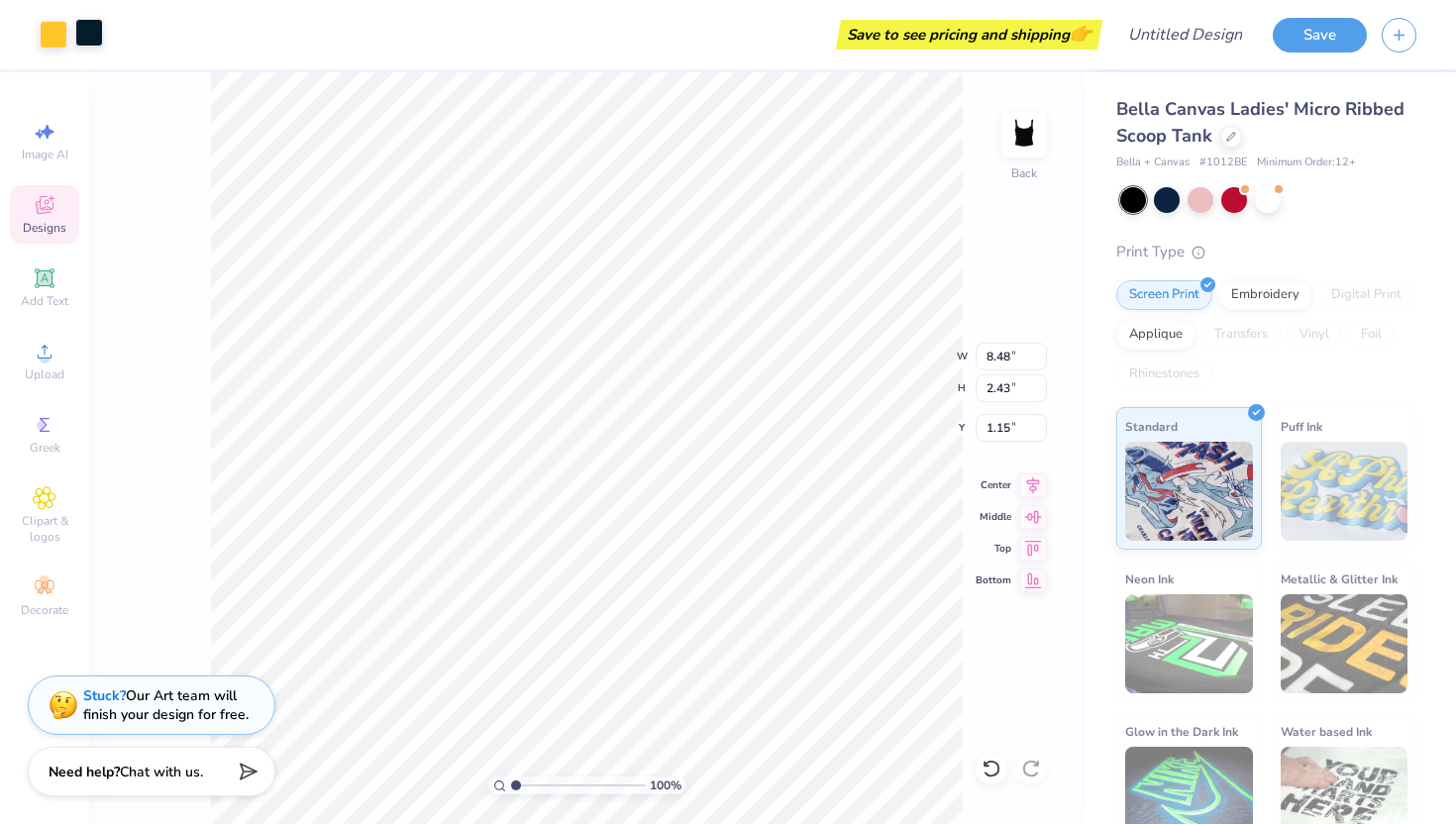 click at bounding box center [89, 33] 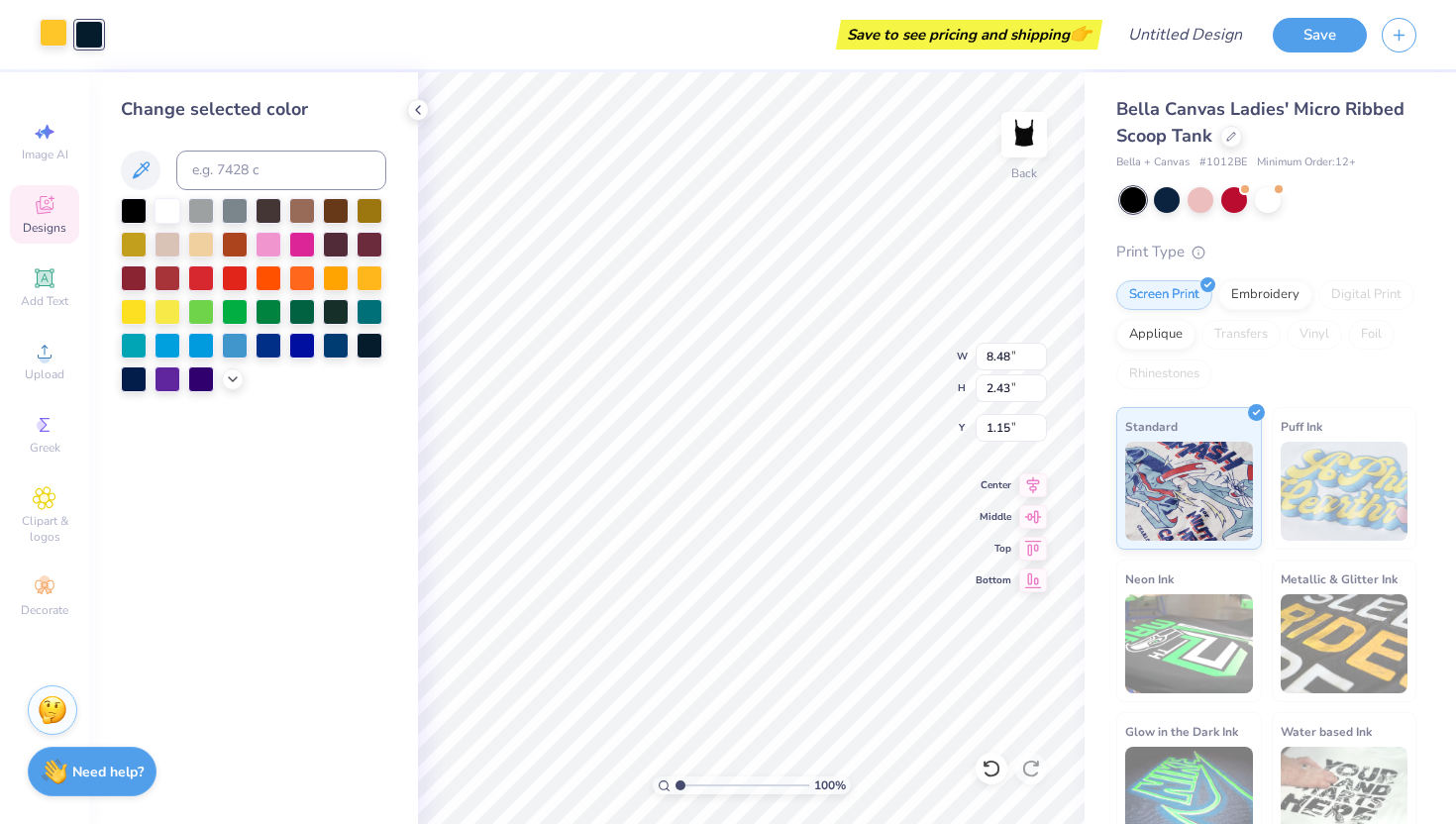 click at bounding box center [53, 33] 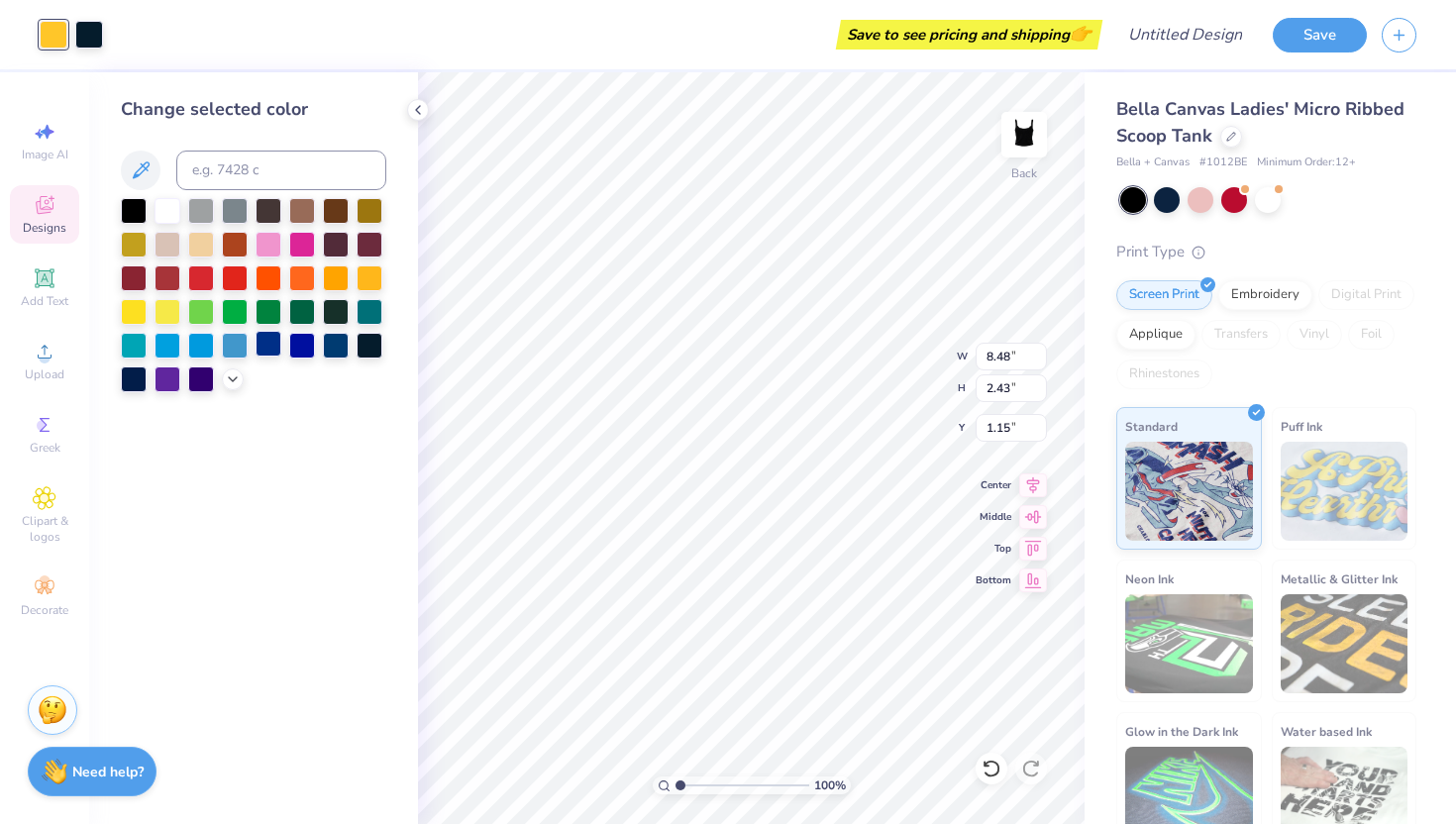 click at bounding box center [268, 344] 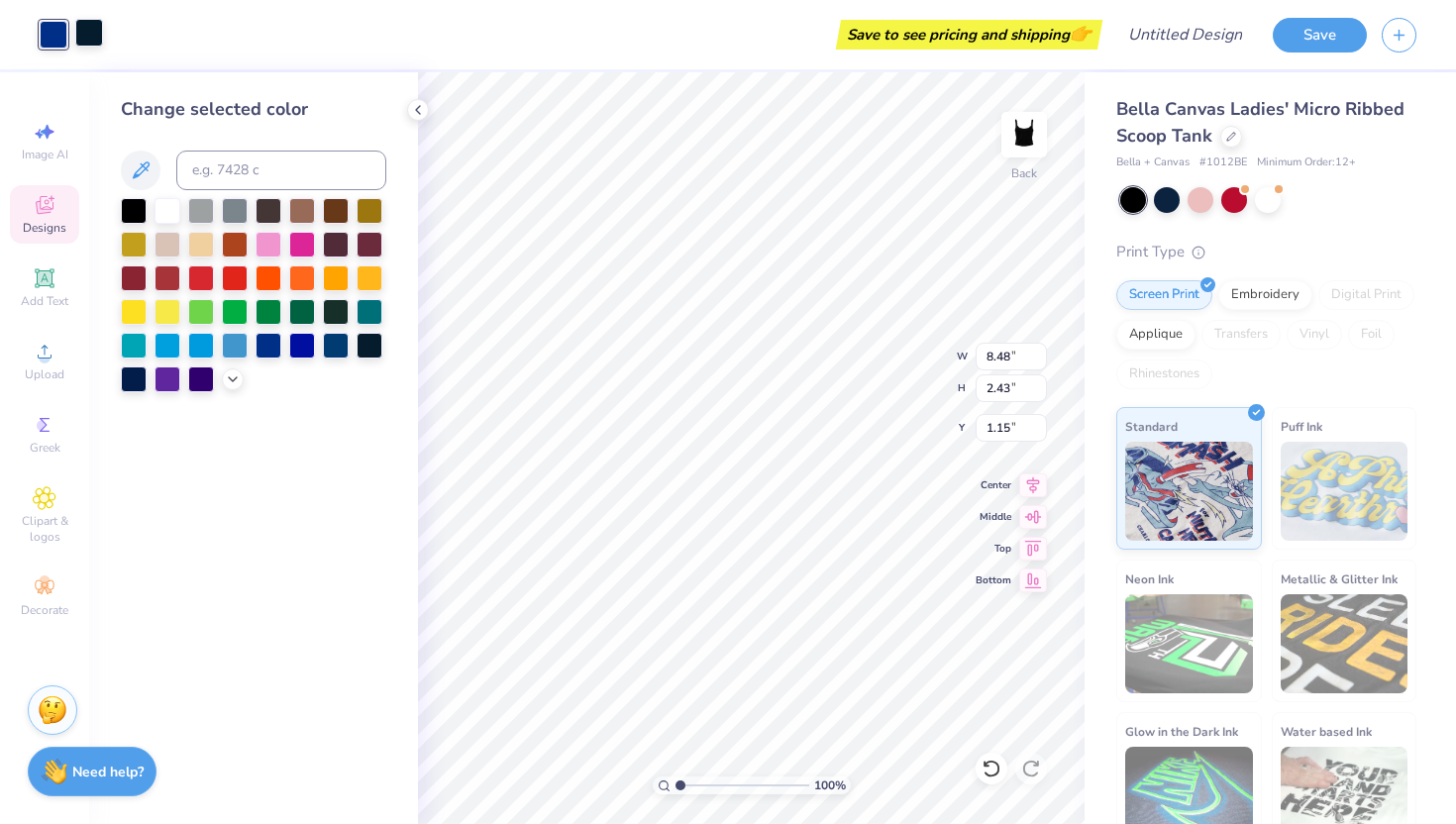 click at bounding box center (89, 33) 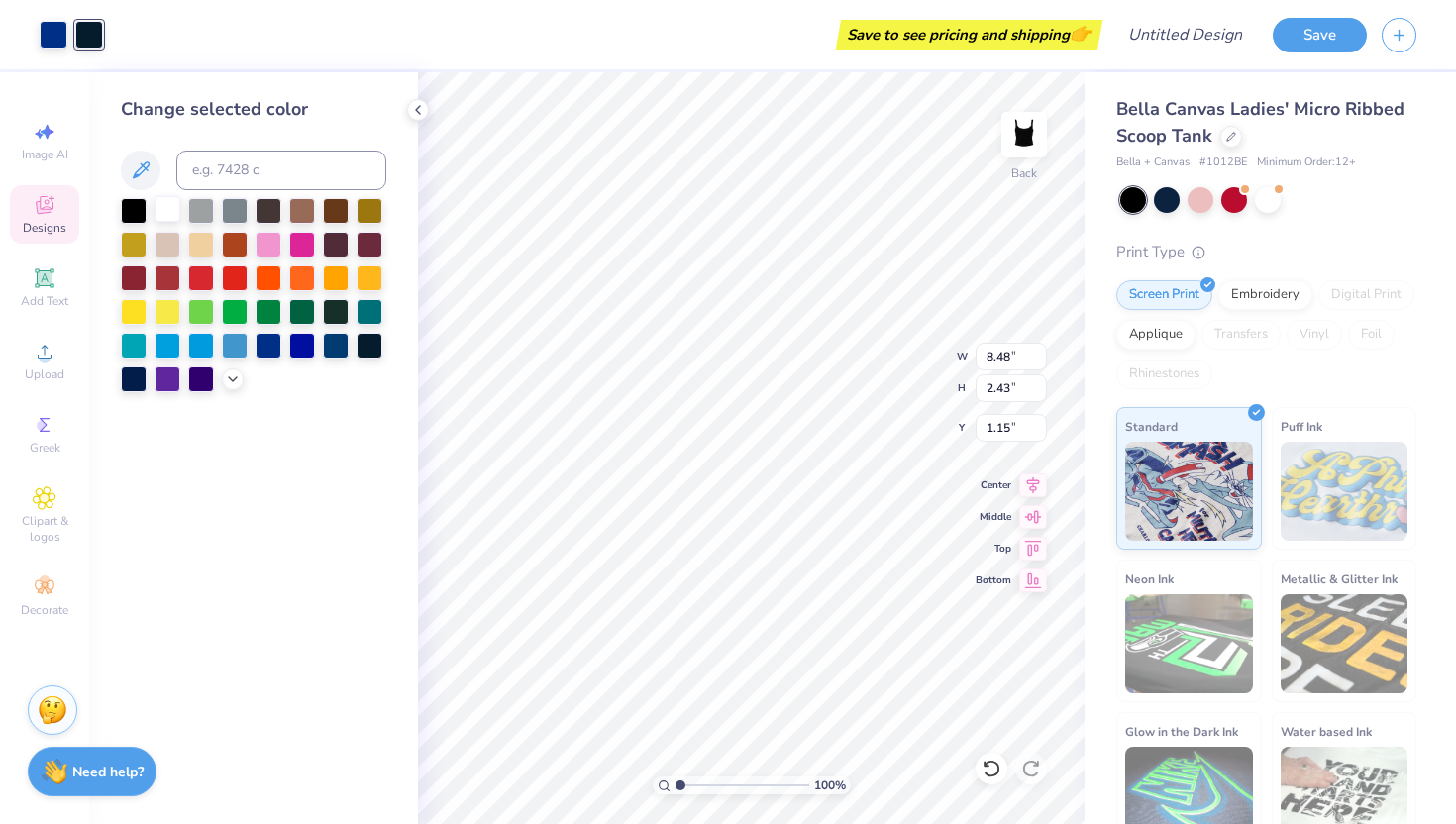 click at bounding box center (167, 209) 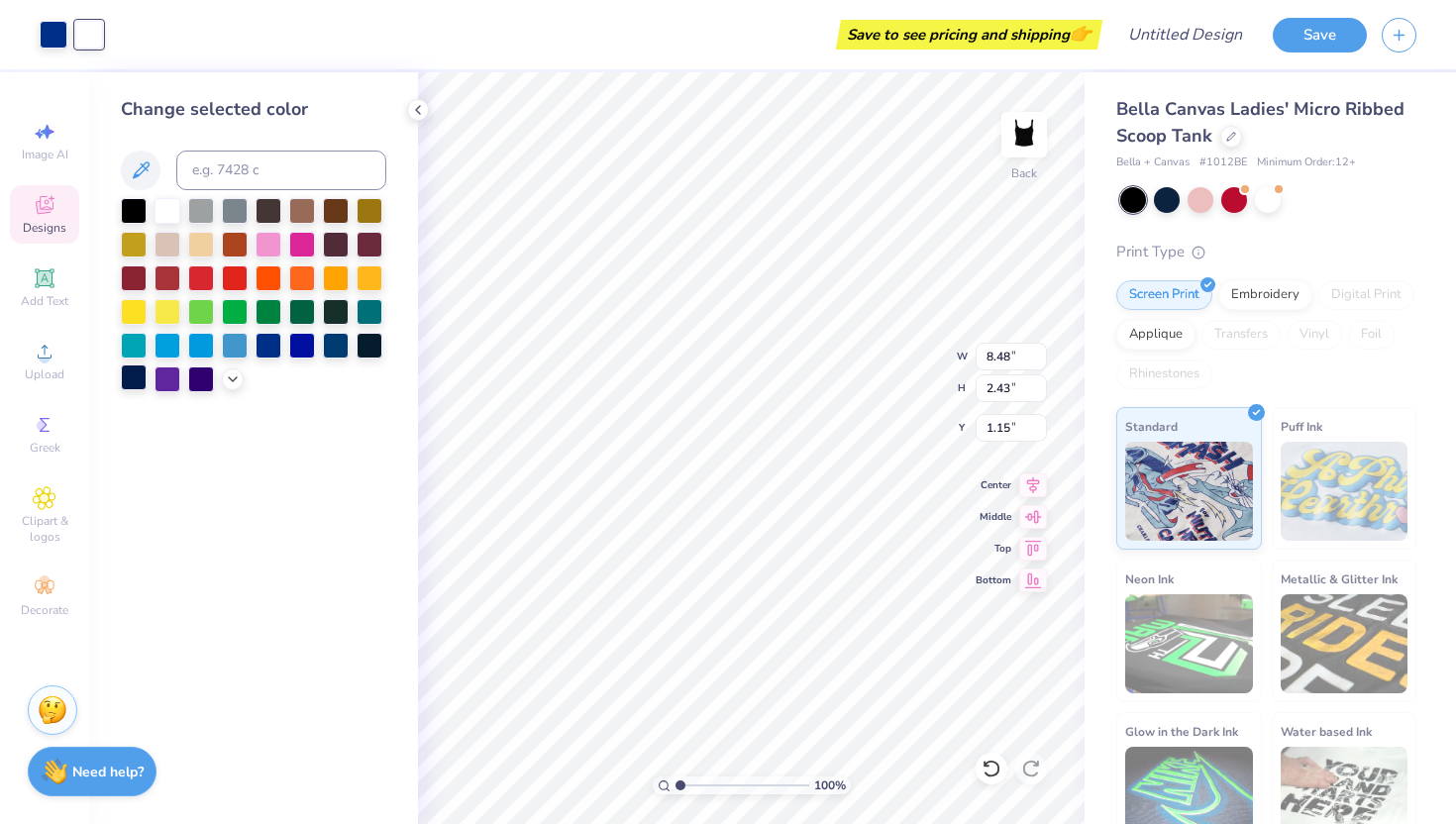 click at bounding box center [134, 377] 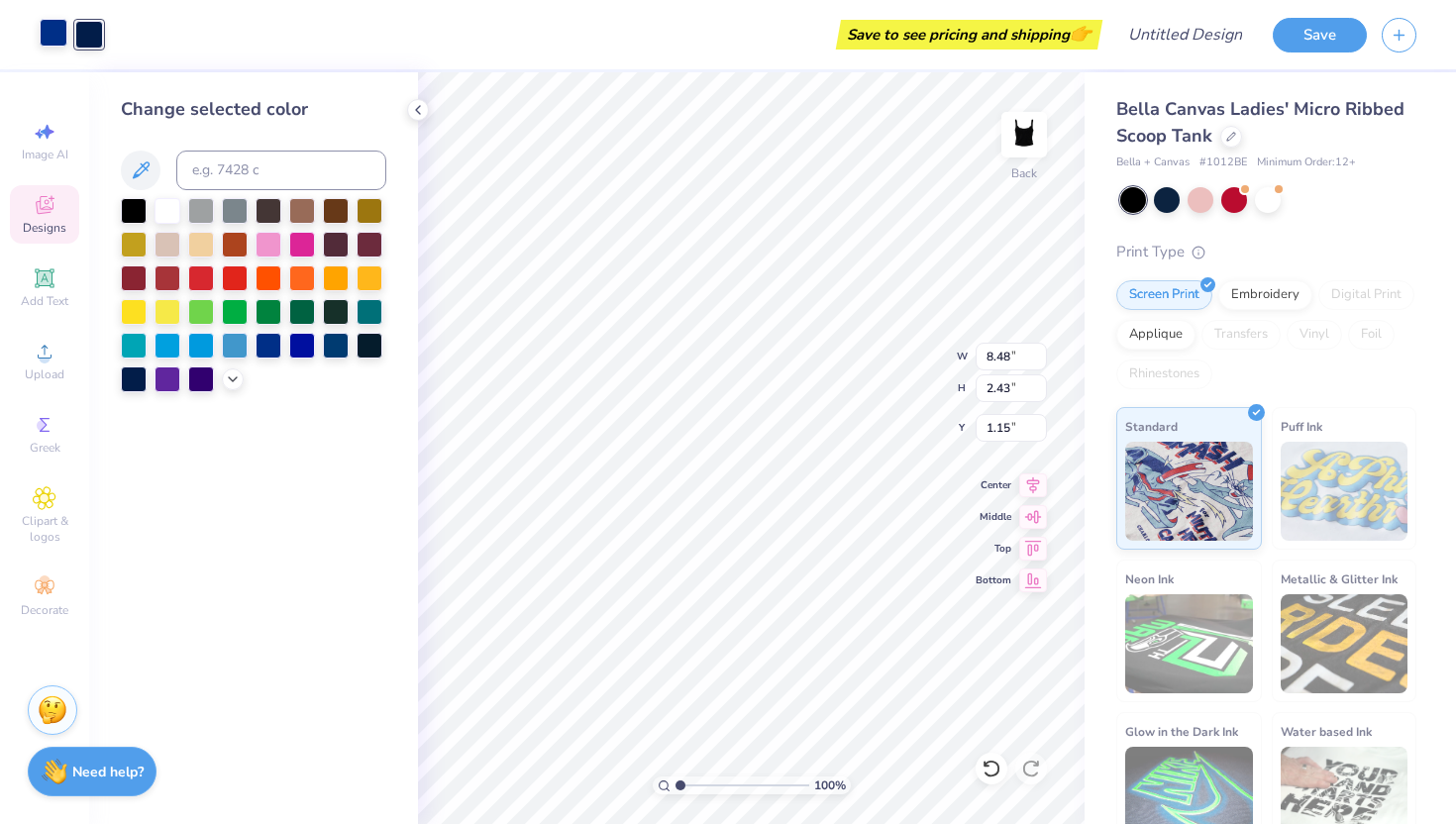 click at bounding box center (53, 33) 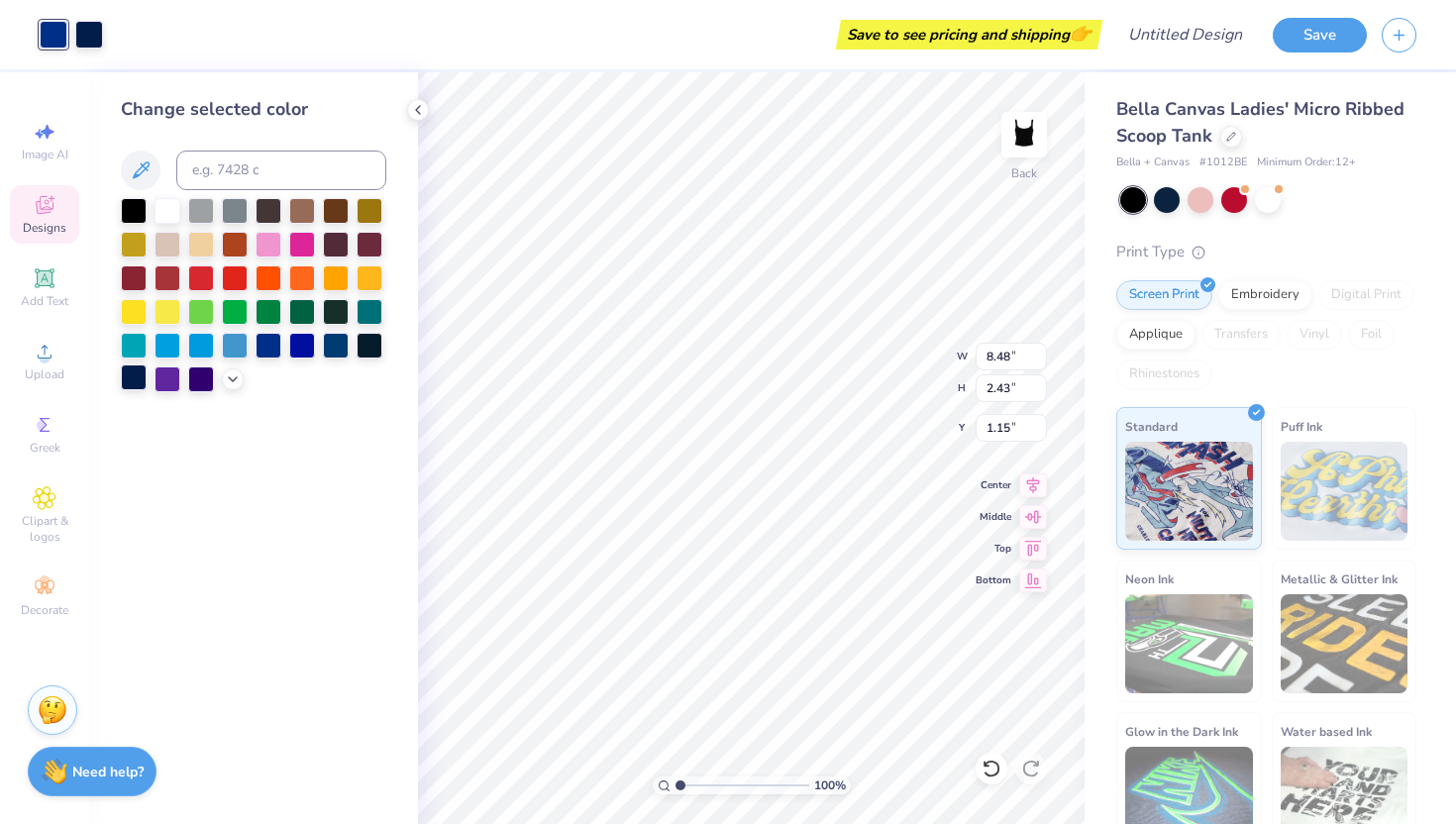 click at bounding box center (134, 377) 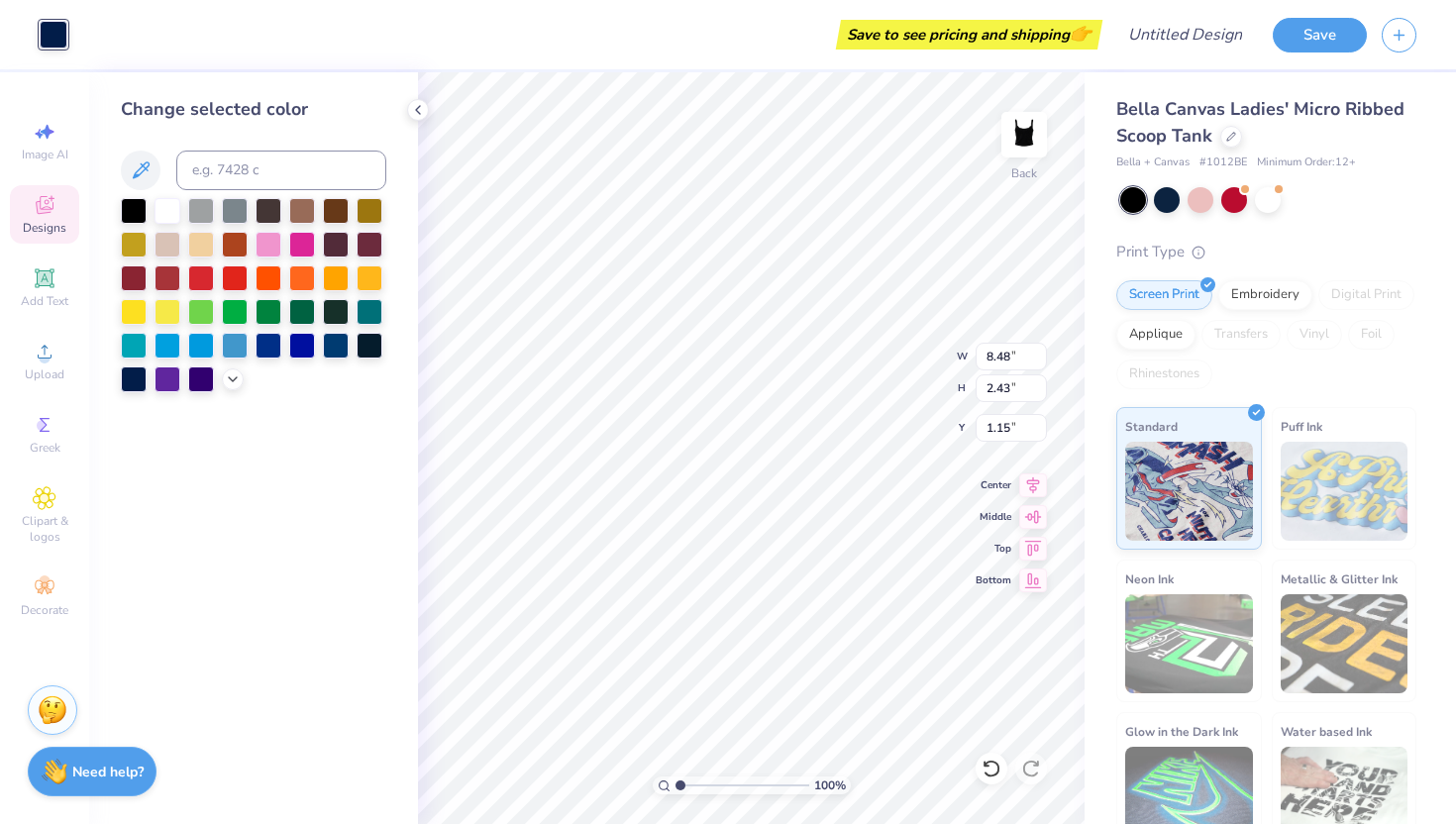 click on "Save to see pricing and shipping  👉" at bounding box center (589, 35) 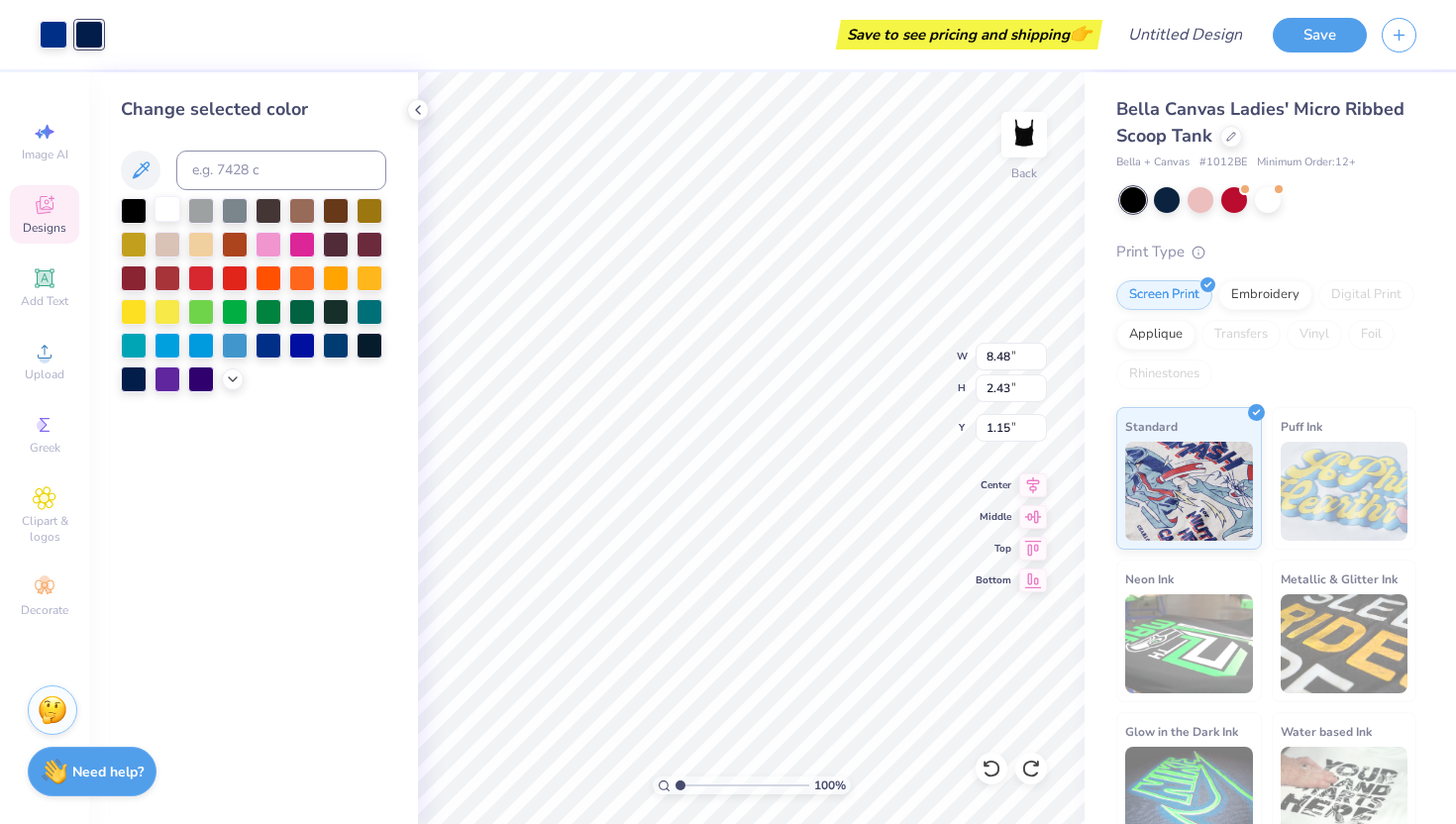 click at bounding box center [167, 209] 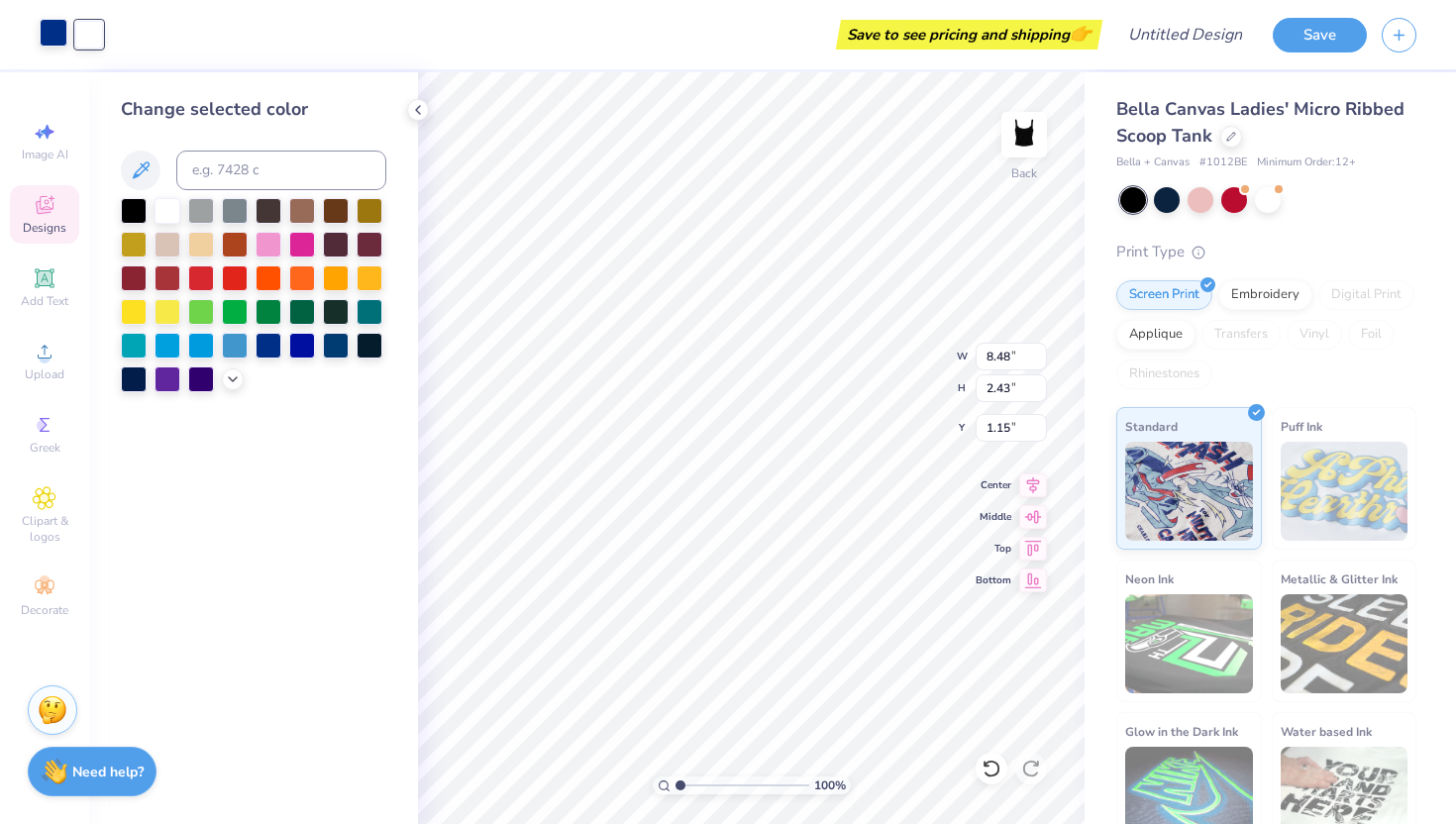 click at bounding box center (53, 33) 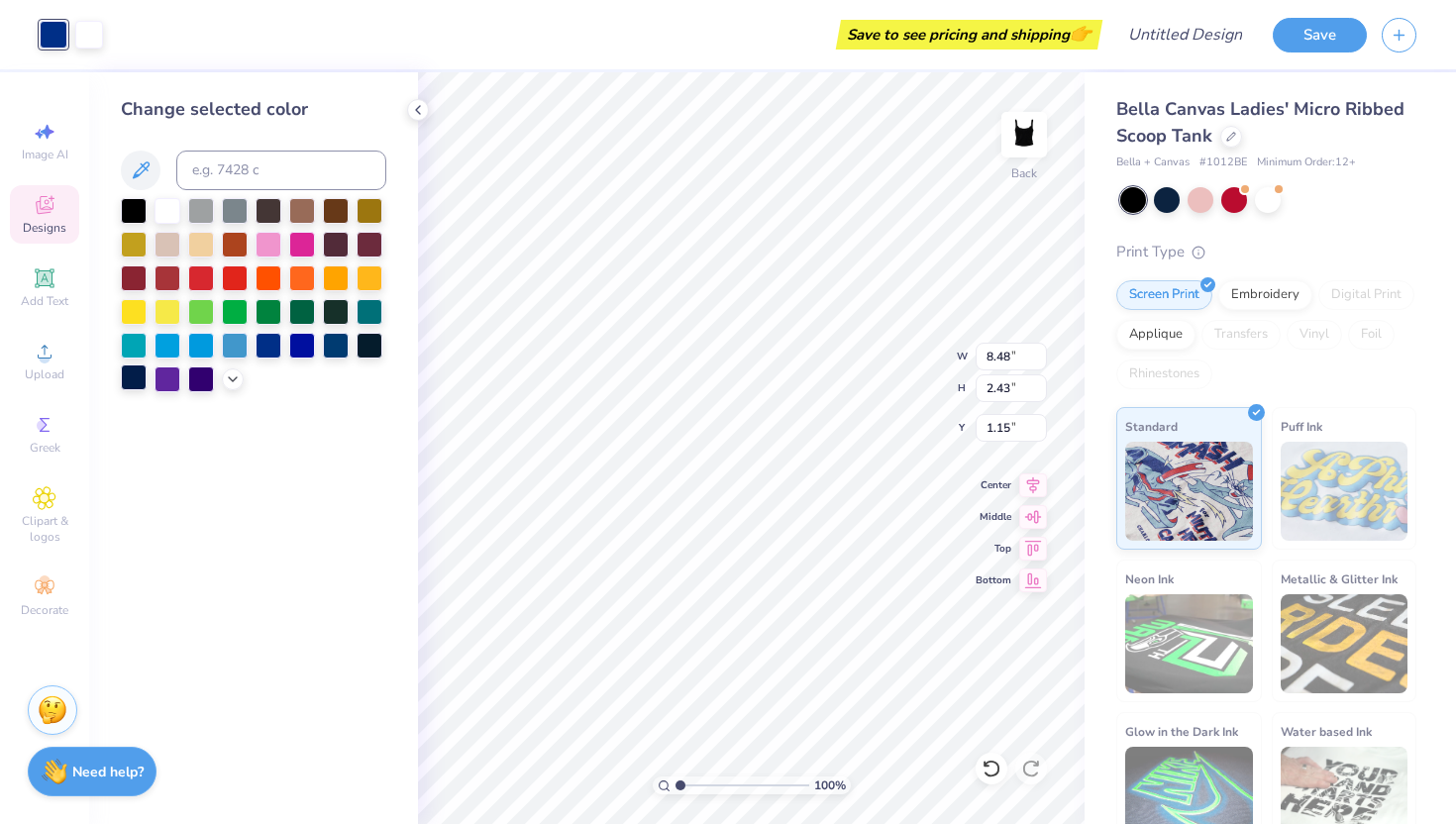 click at bounding box center (134, 377) 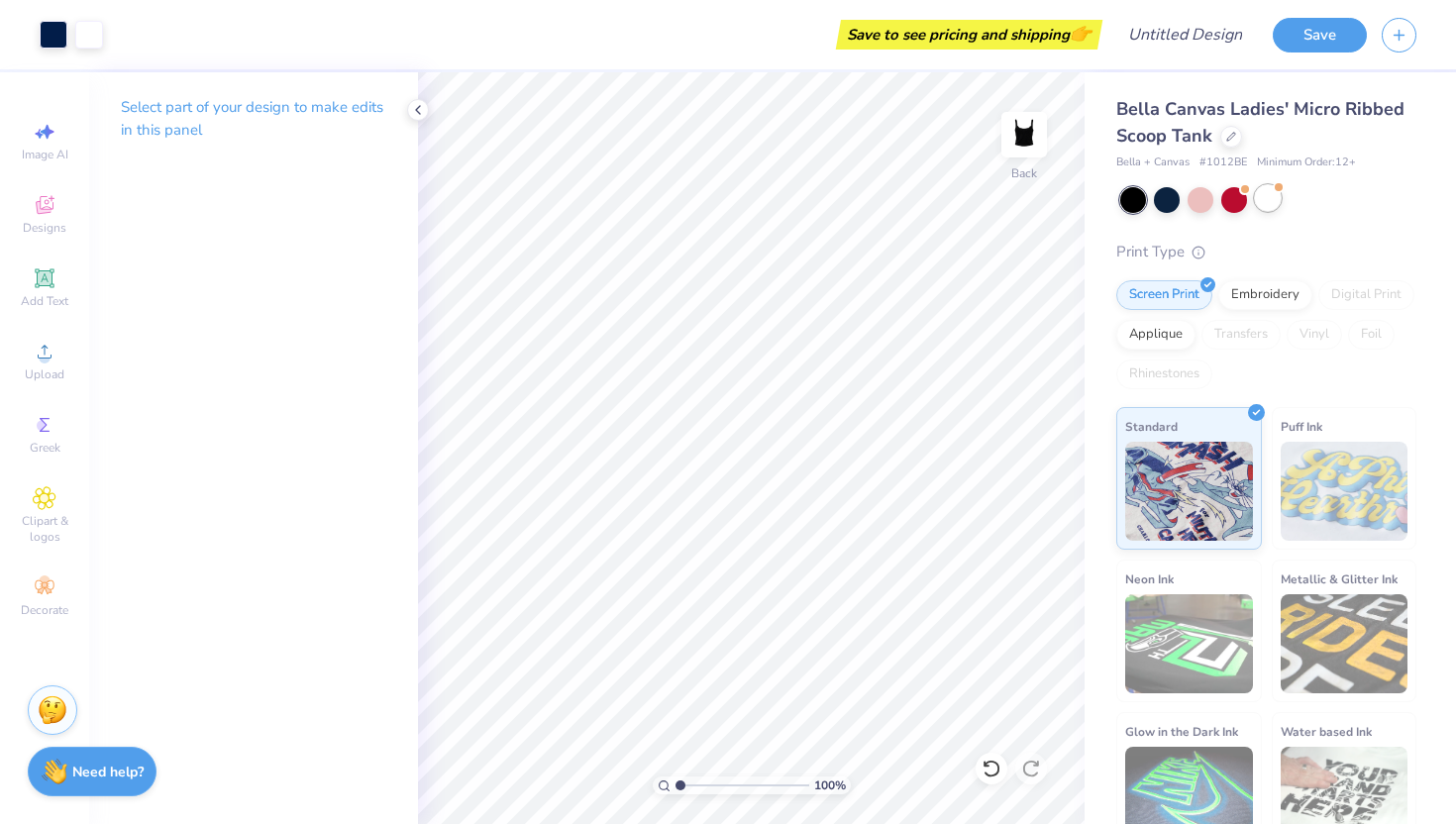 click at bounding box center (1268, 198) 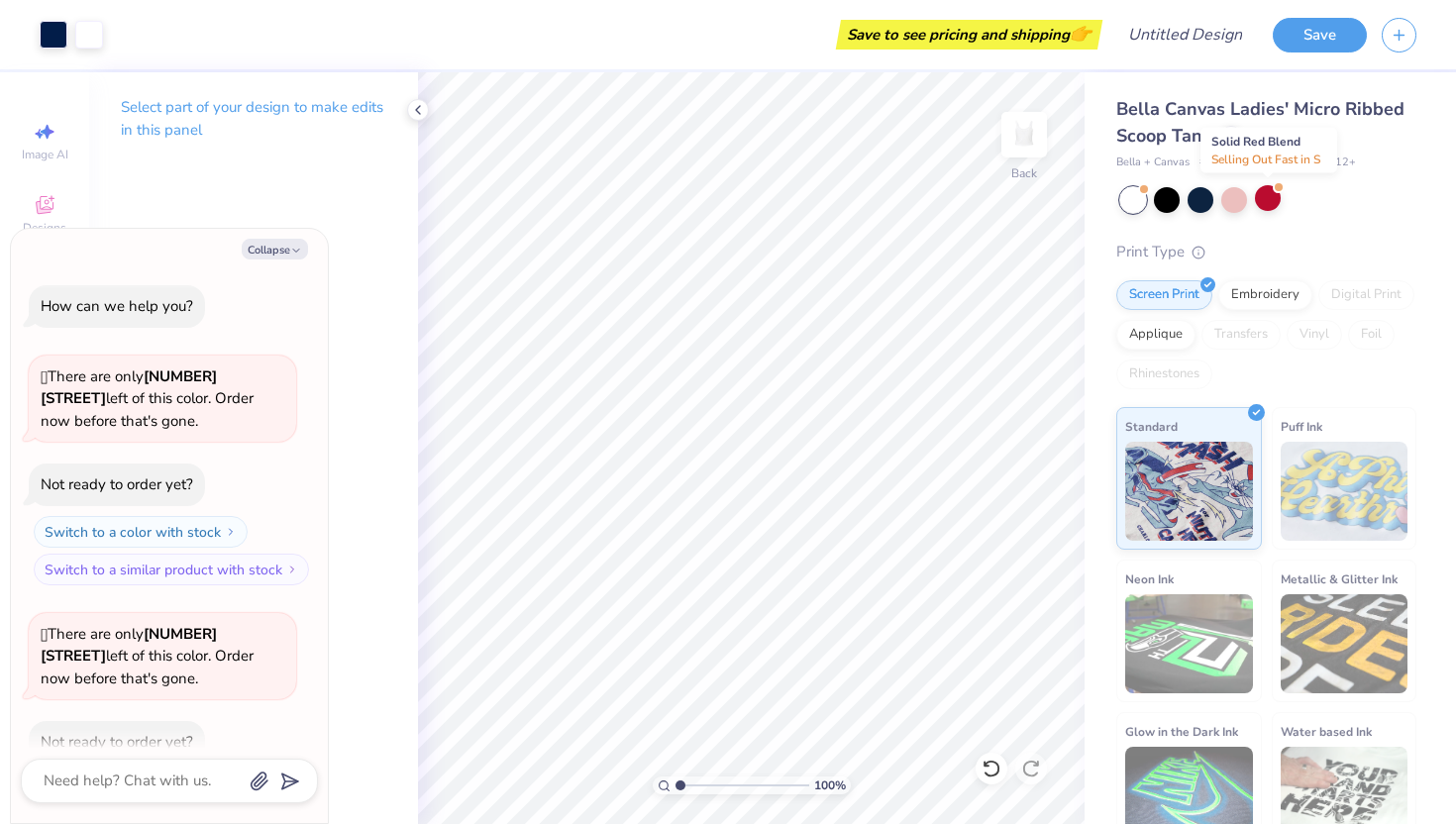 scroll, scrollTop: 64, scrollLeft: 0, axis: vertical 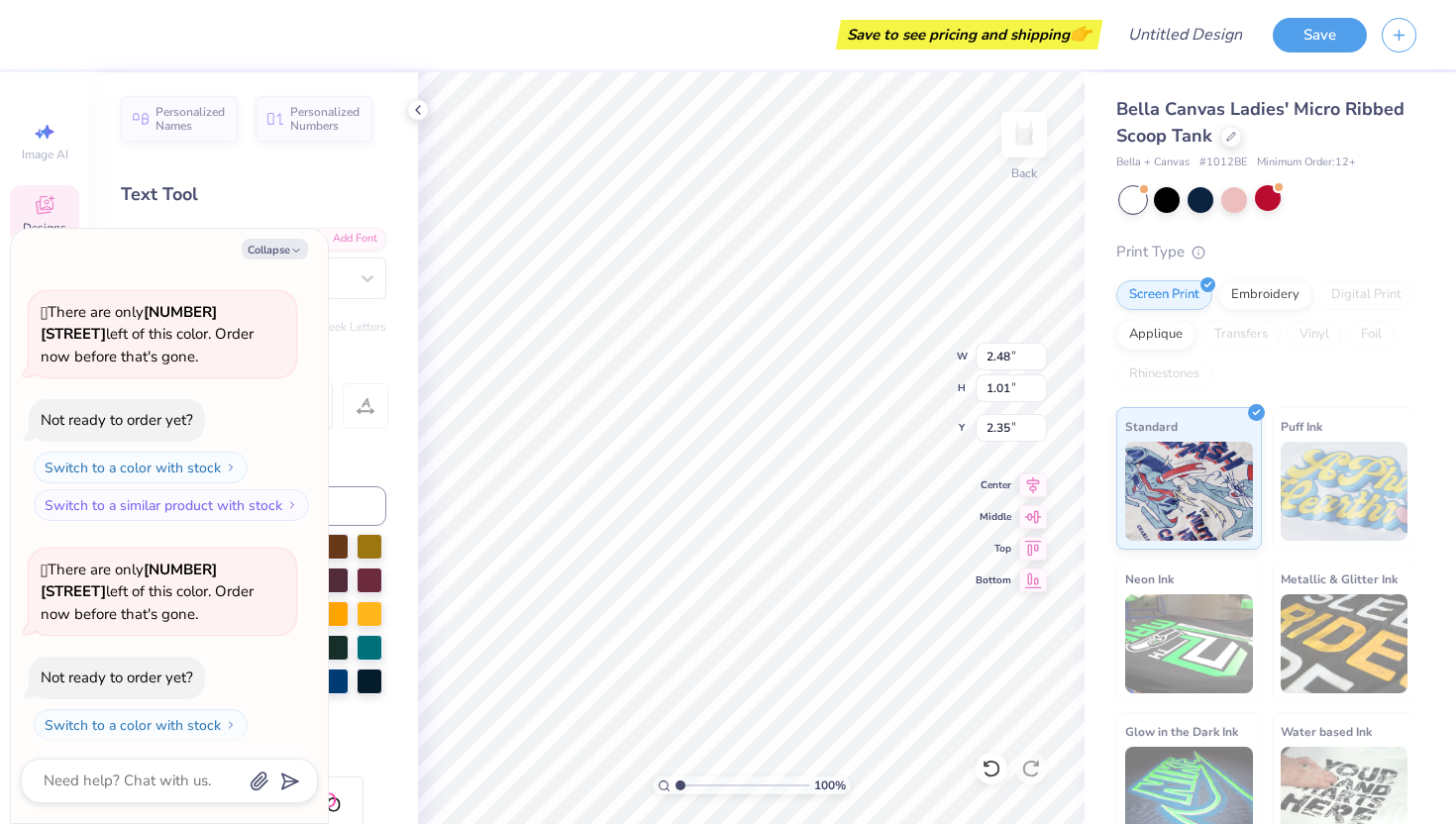 type on "x" 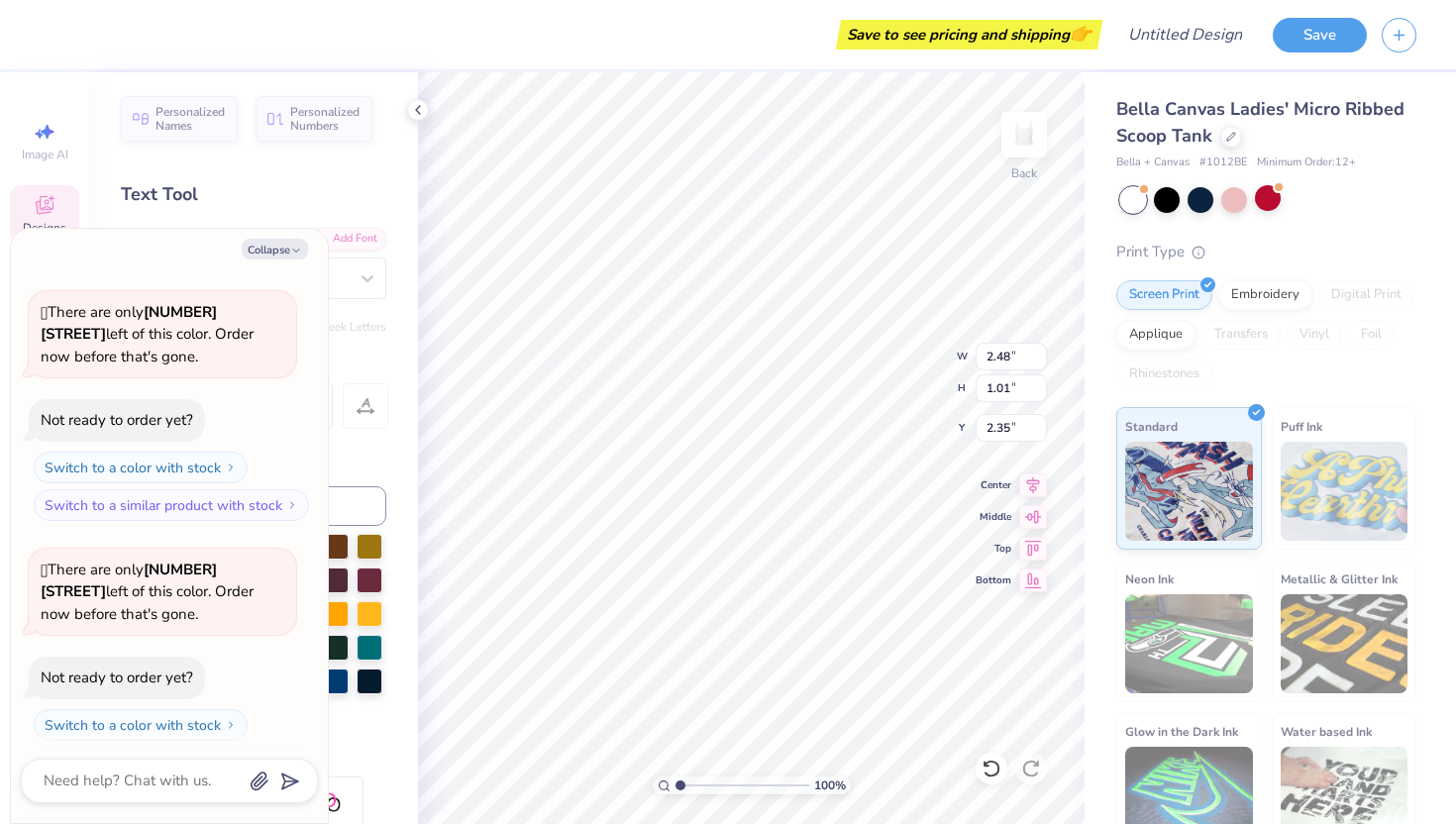 type on "x" 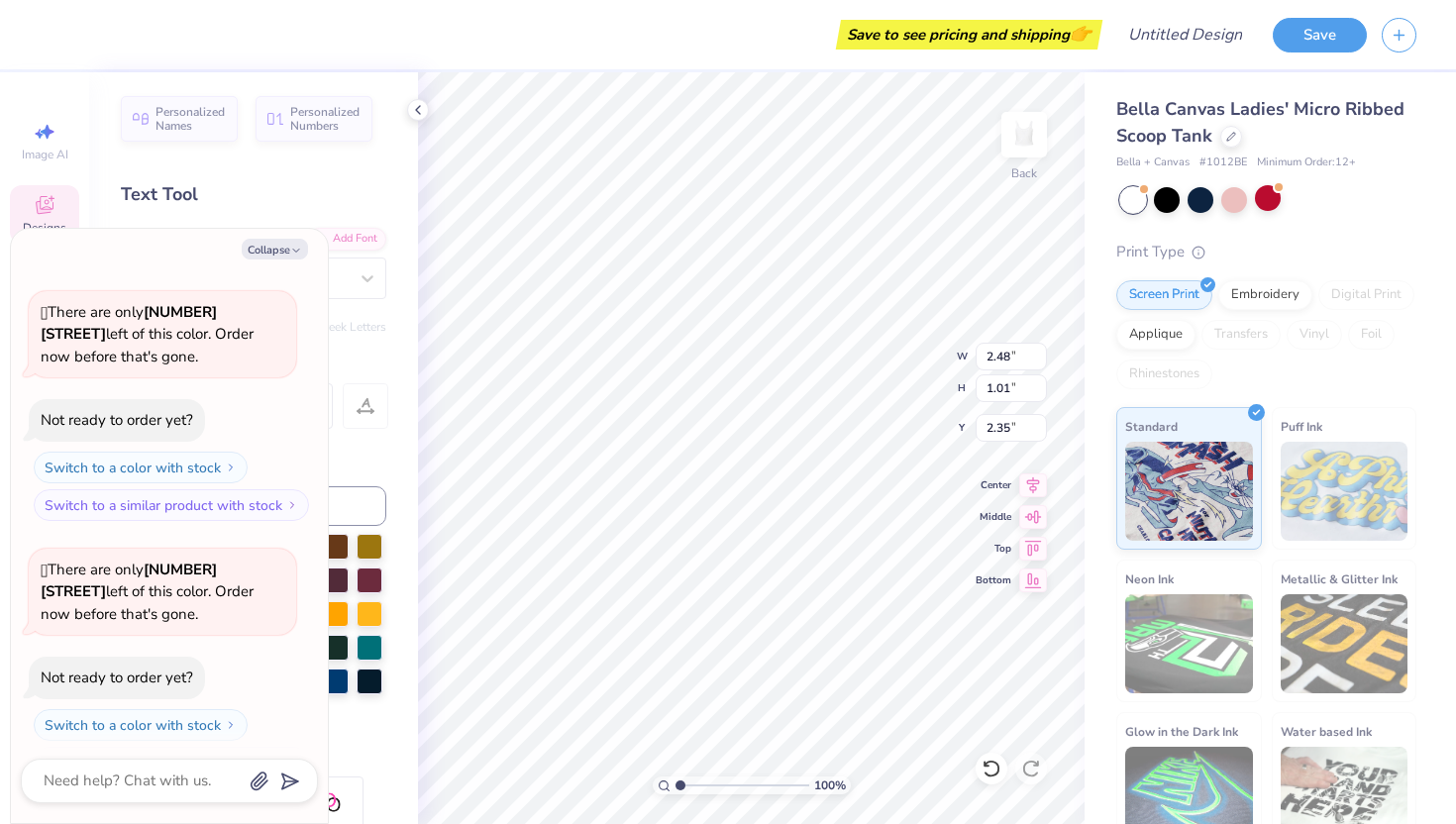 type on "1851" 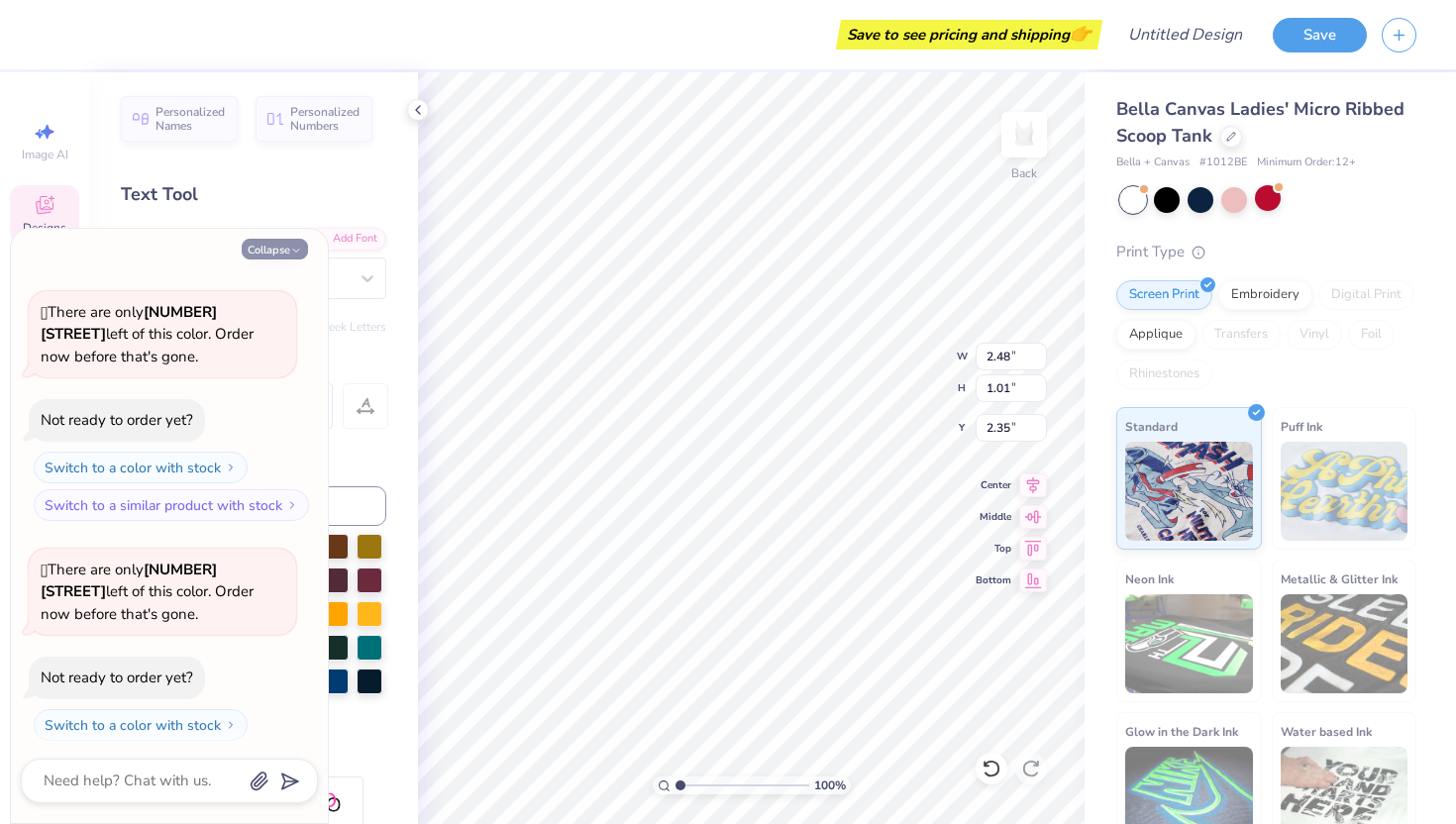 click 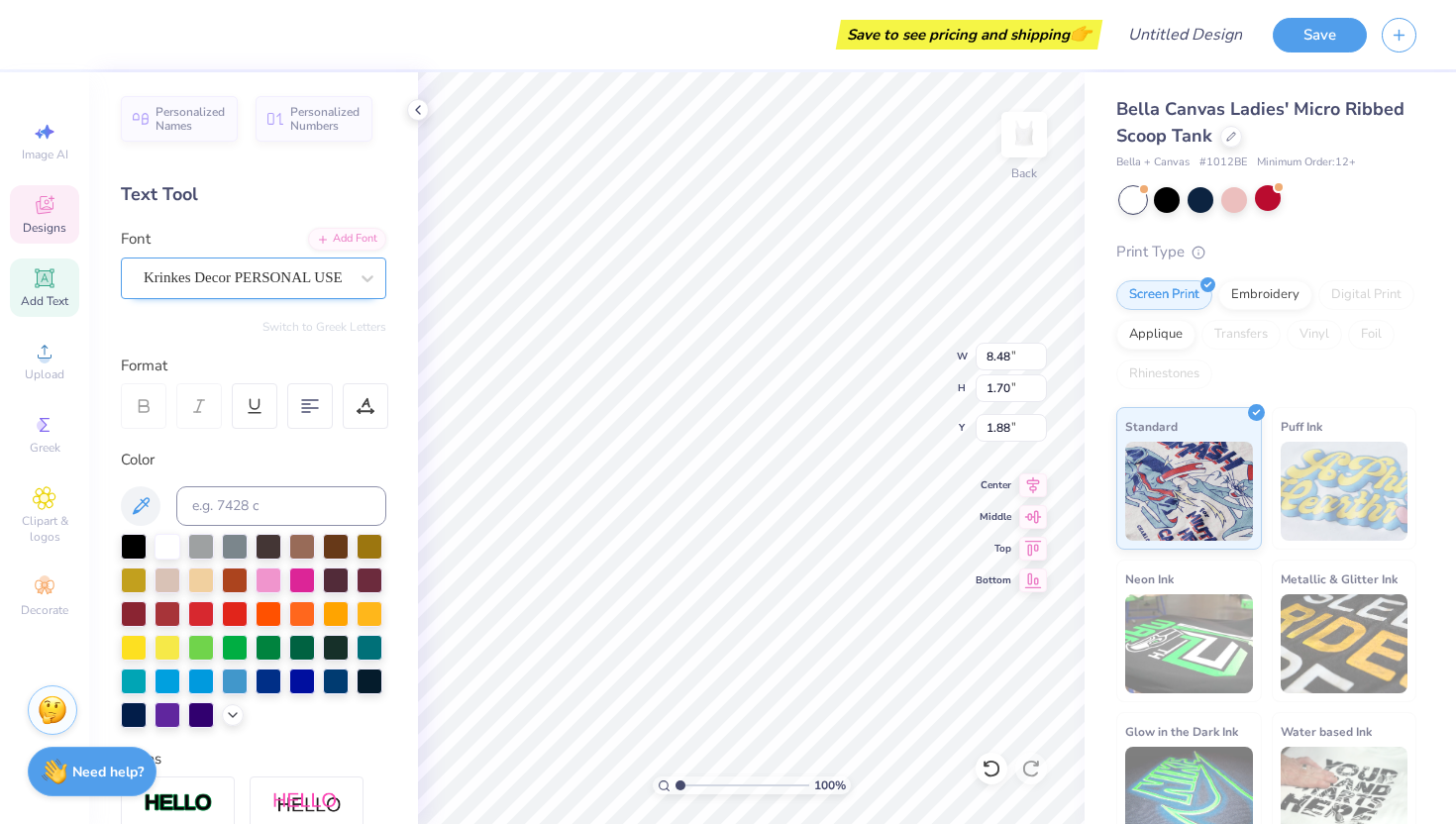 type on "8.48" 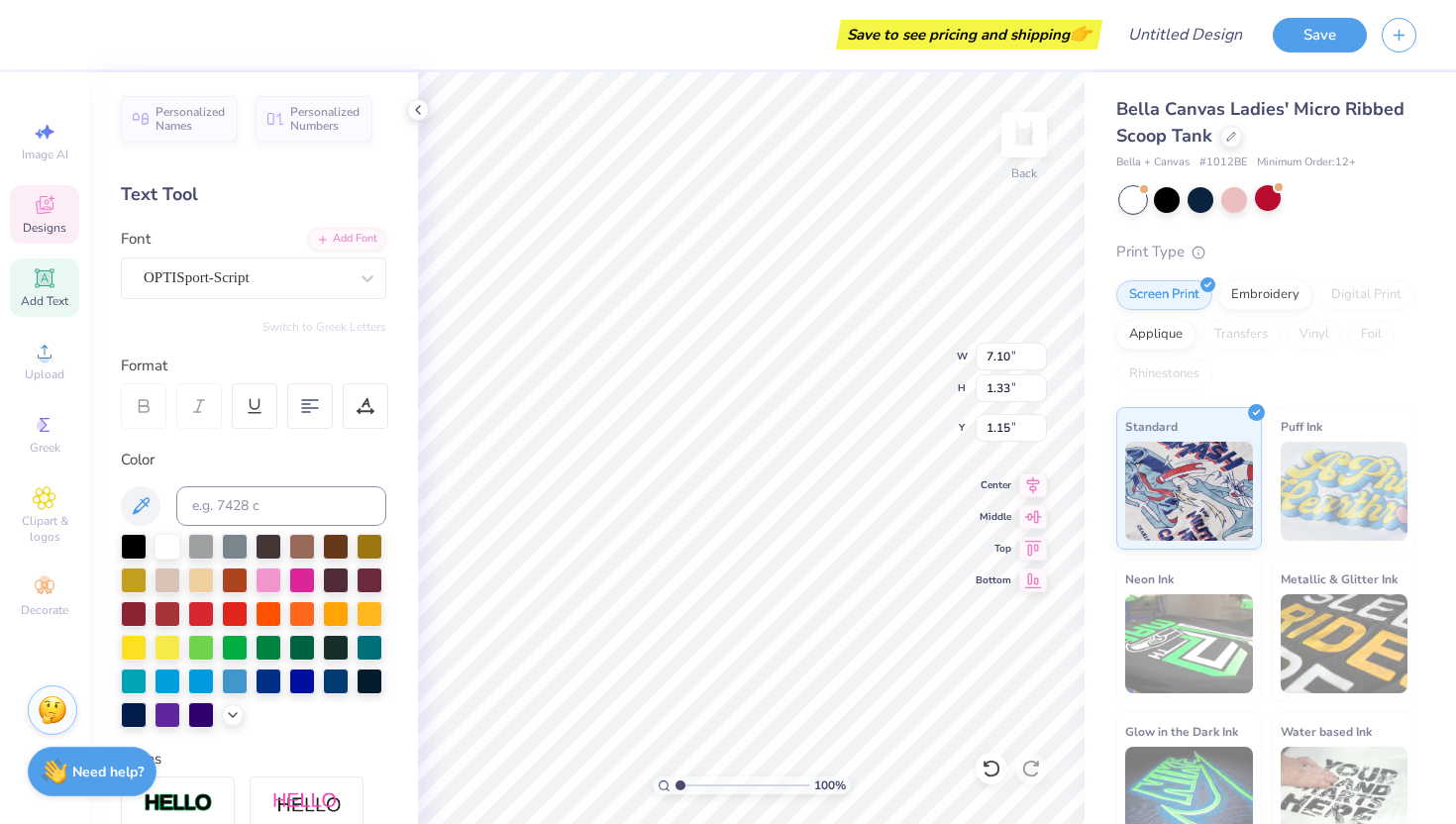 scroll, scrollTop: 0, scrollLeft: 0, axis: both 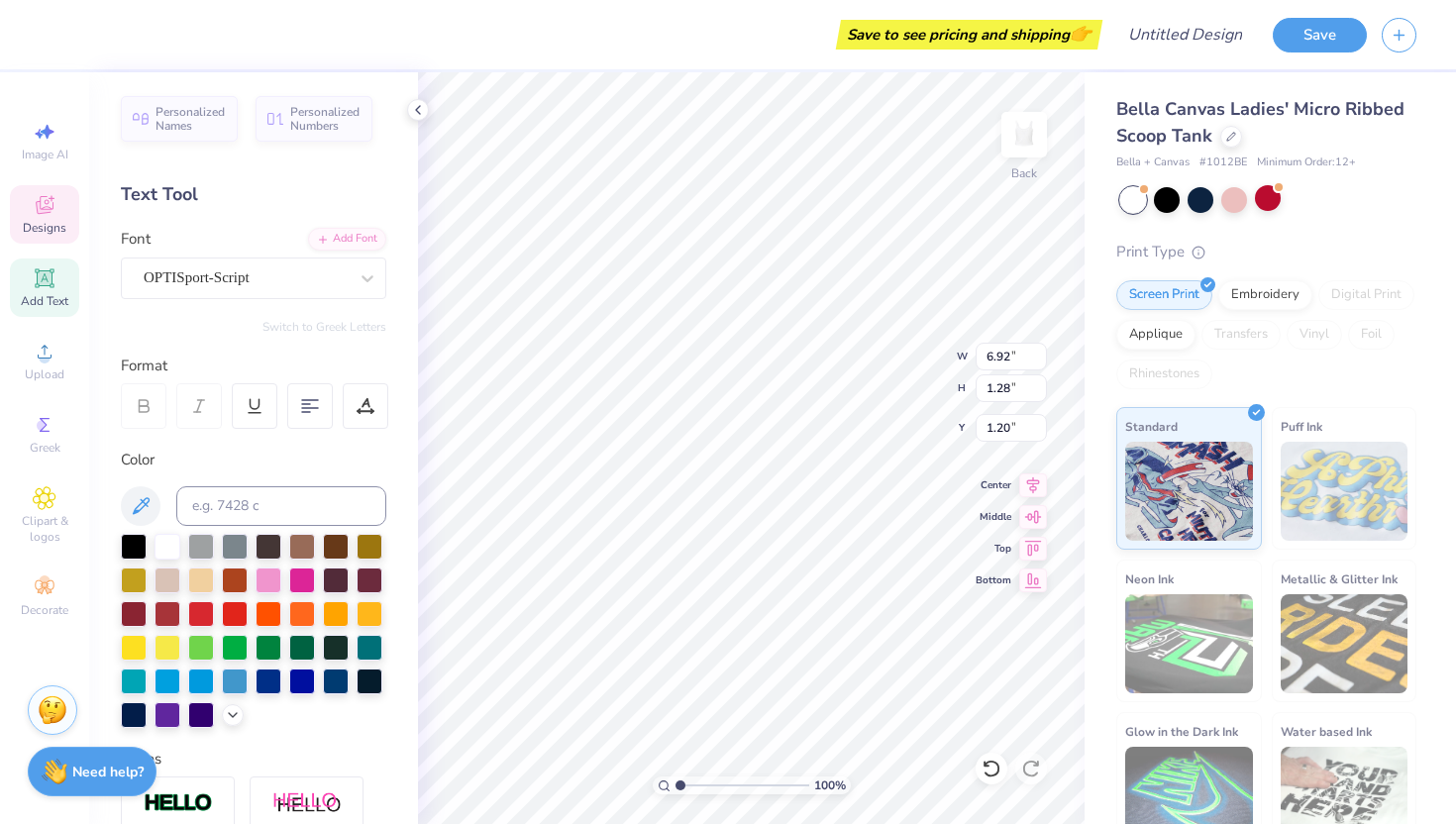 type on "0.91" 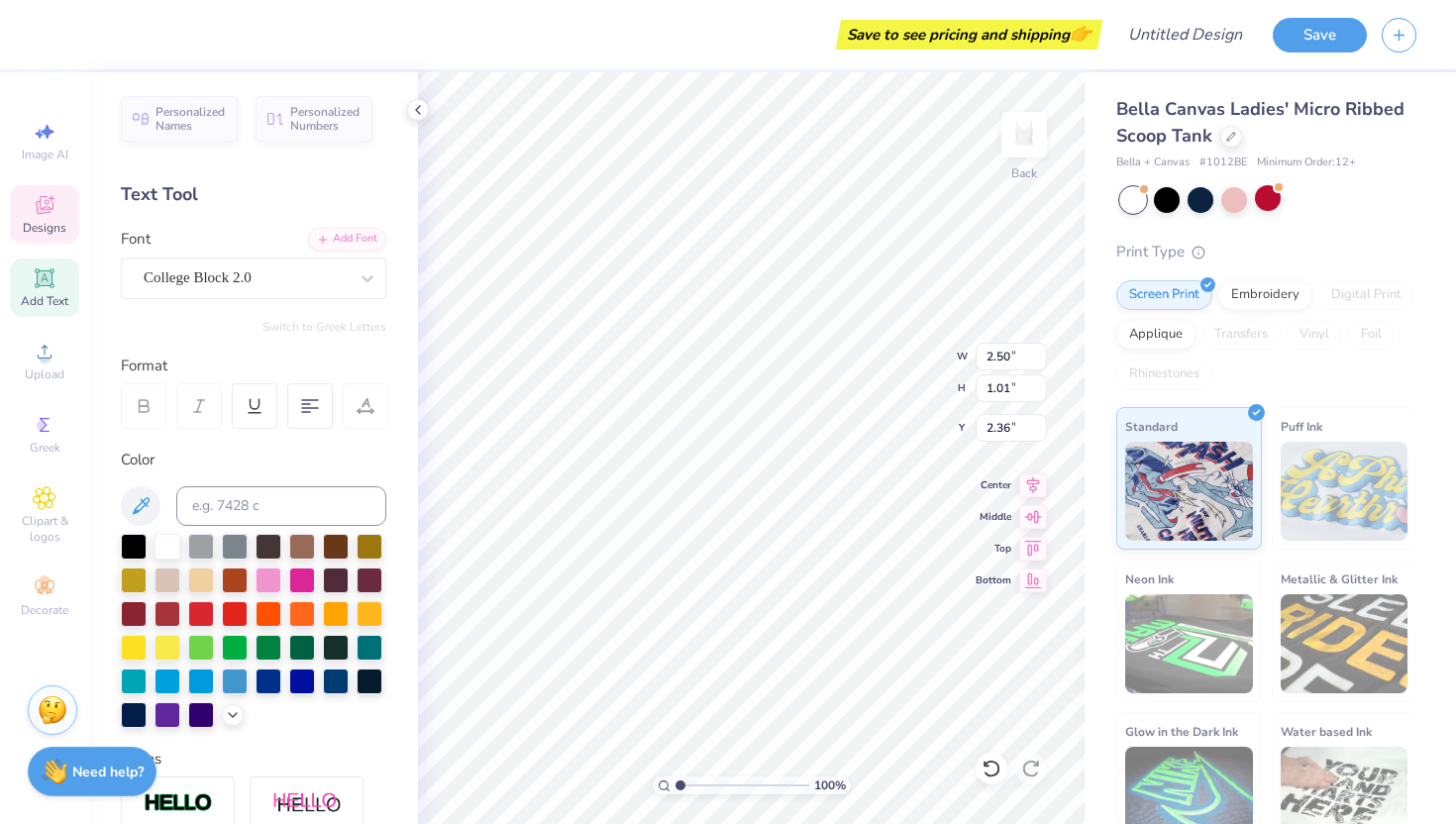 type on "1" 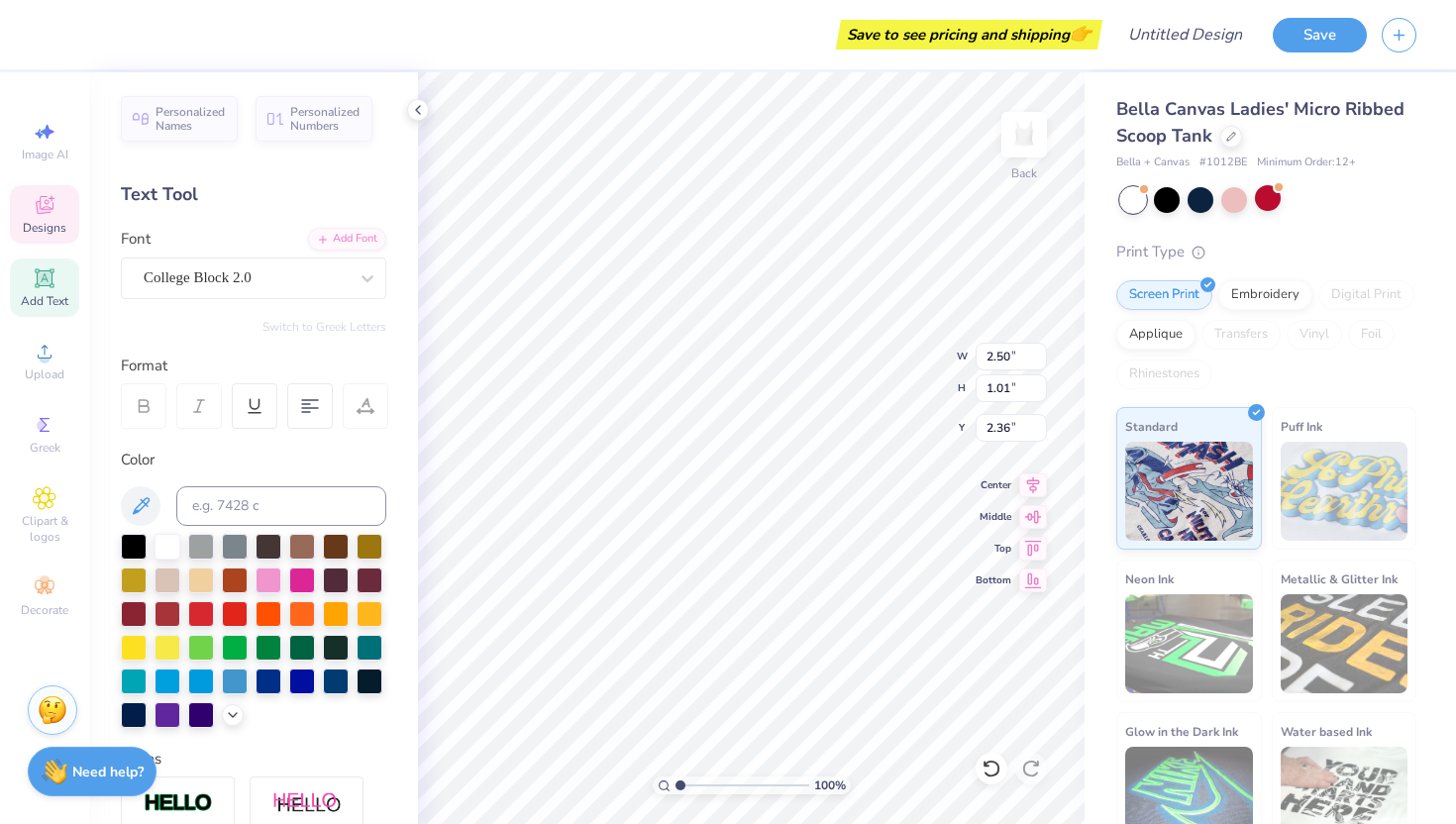 scroll, scrollTop: 1, scrollLeft: 1, axis: both 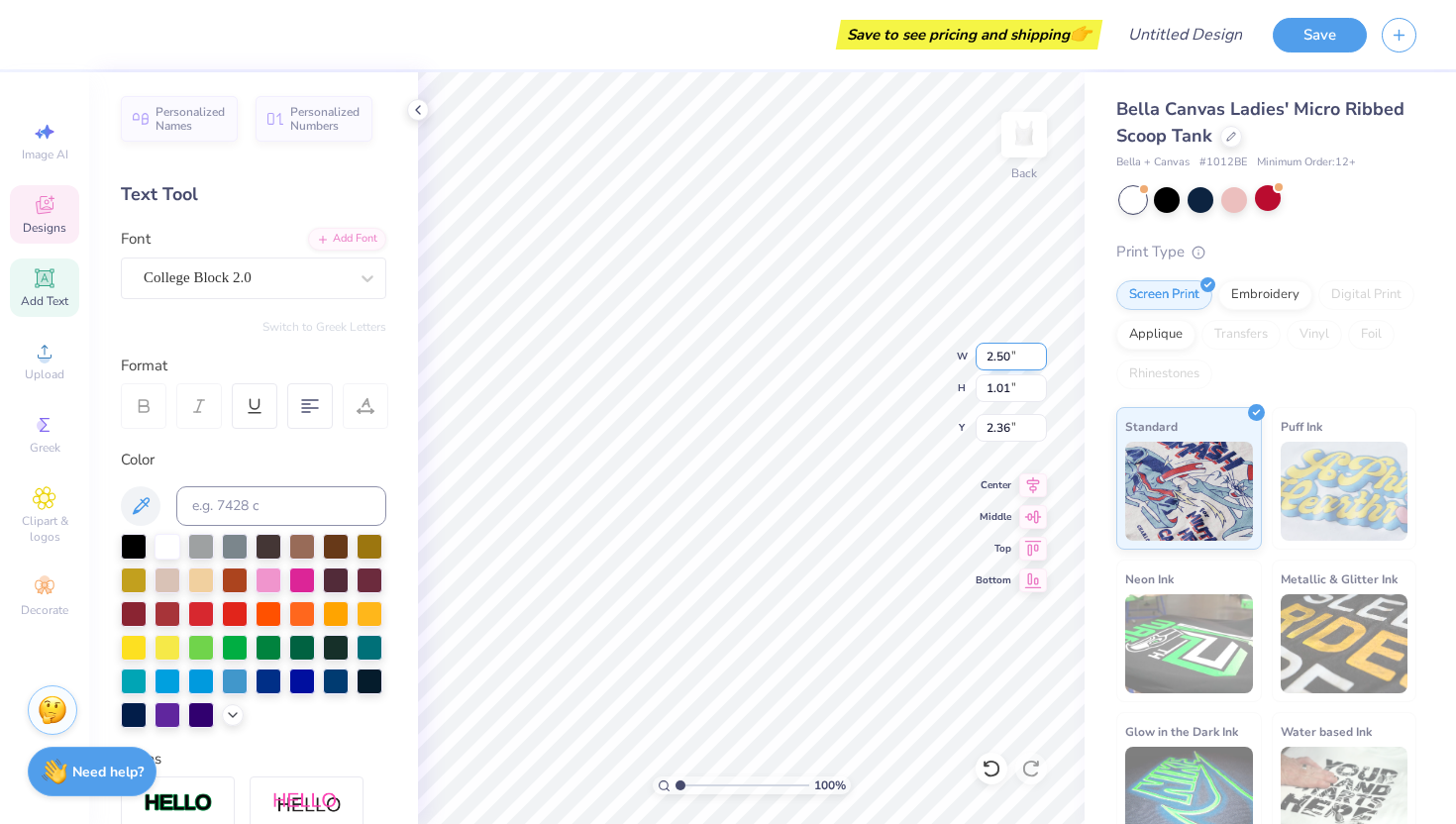 click on "100  % Back W 2.50 2.50 " H 1.01 1.01 " Y 2.36 2.36 " Center Middle Top Bottom" at bounding box center (751, 448) 